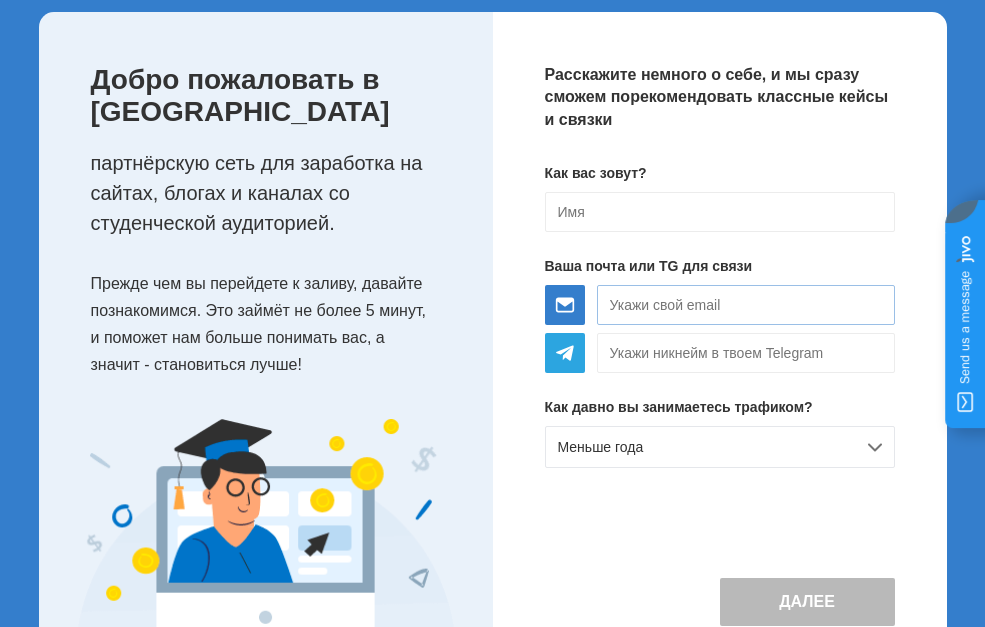 scroll, scrollTop: 0, scrollLeft: 0, axis: both 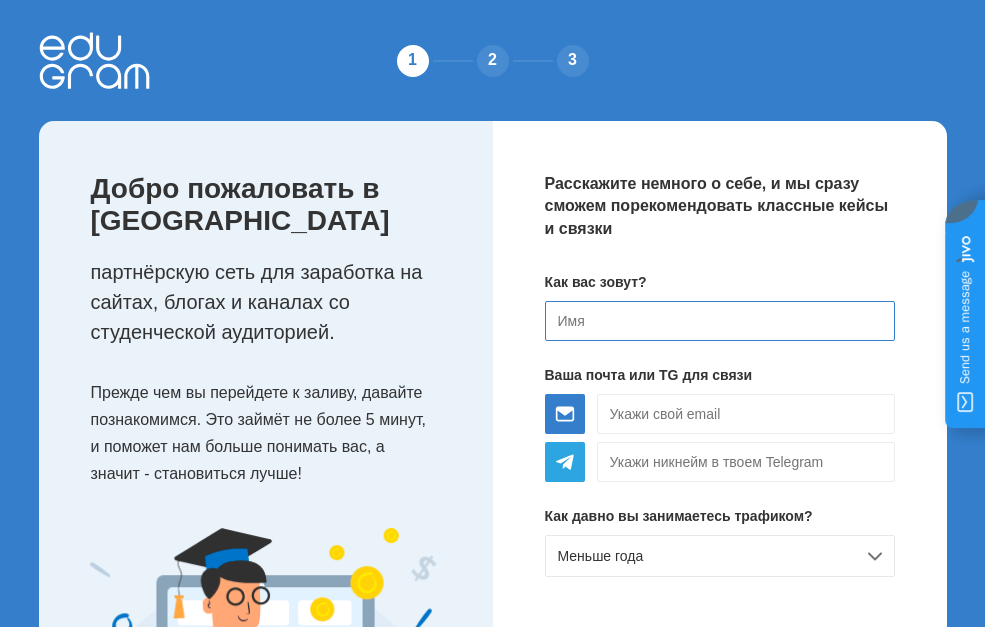 click at bounding box center [720, 321] 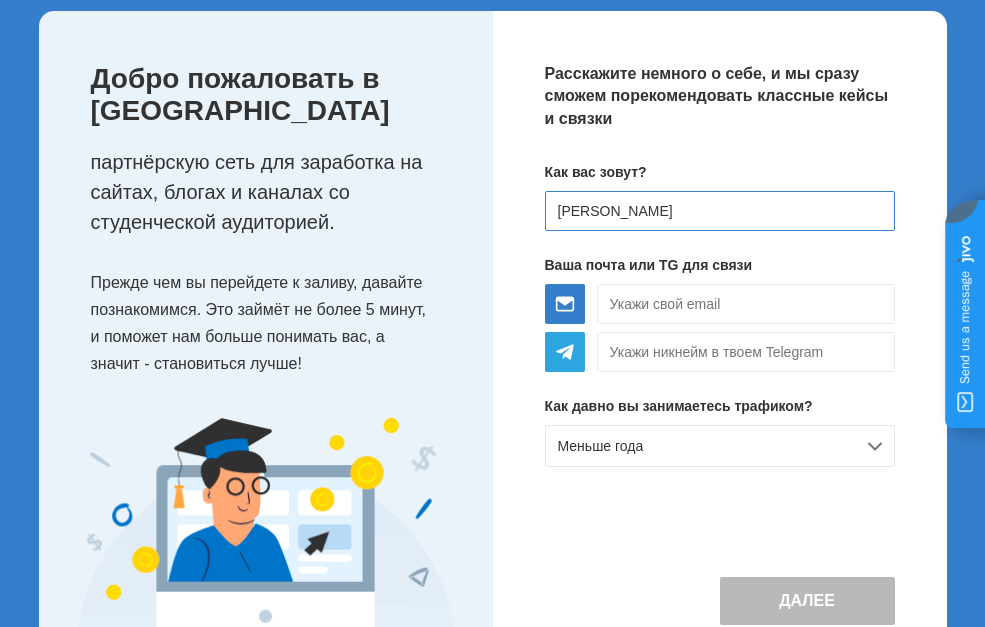 scroll, scrollTop: 192, scrollLeft: 0, axis: vertical 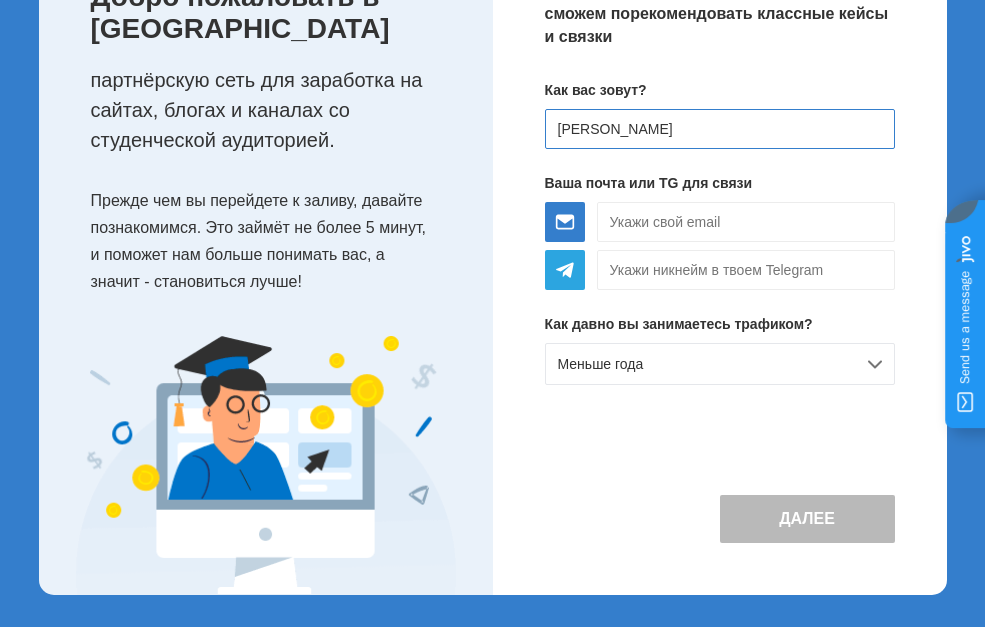 type on "[PERSON_NAME]" 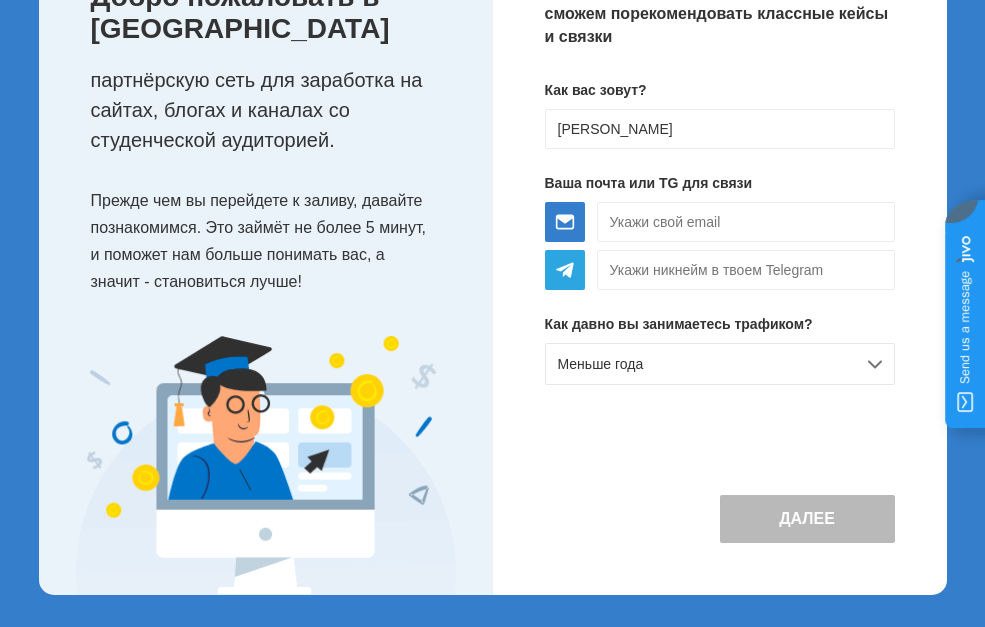 click on "Далее" at bounding box center [807, 519] 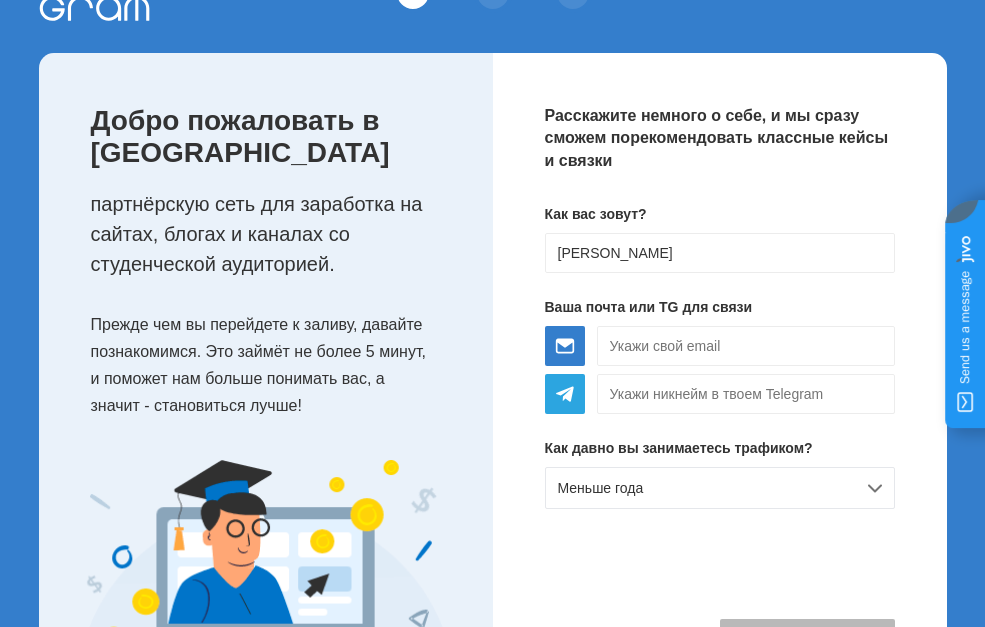 scroll, scrollTop: 0, scrollLeft: 0, axis: both 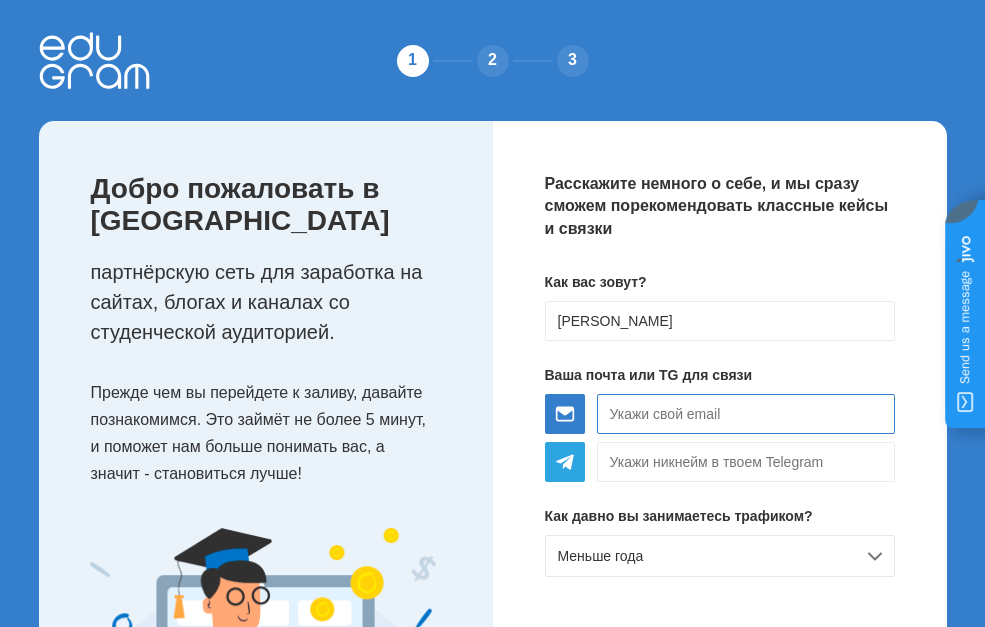 click at bounding box center (746, 414) 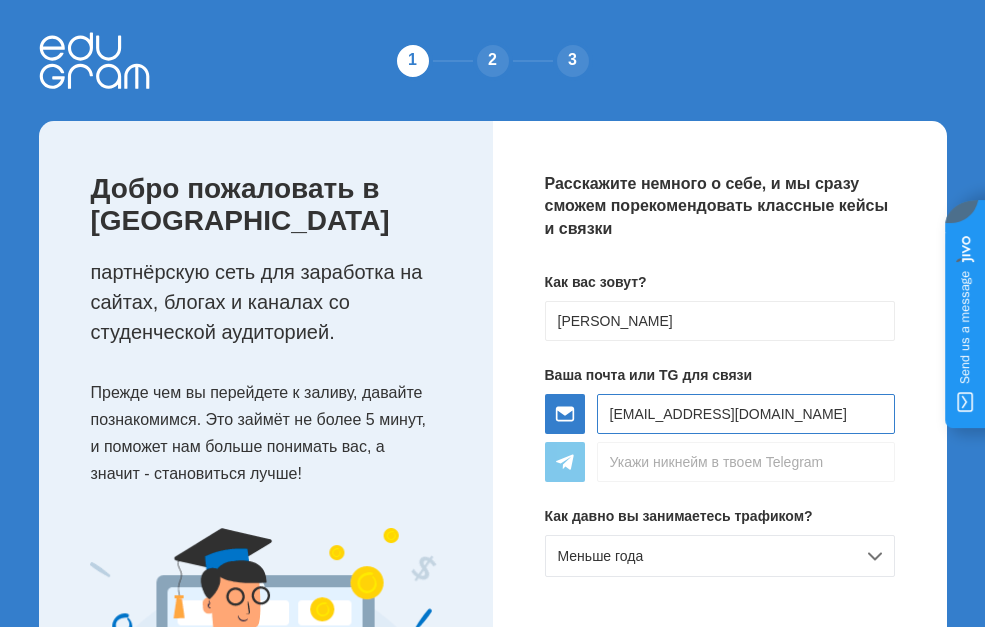 click on "danava936663@gmail.com" at bounding box center (746, 414) 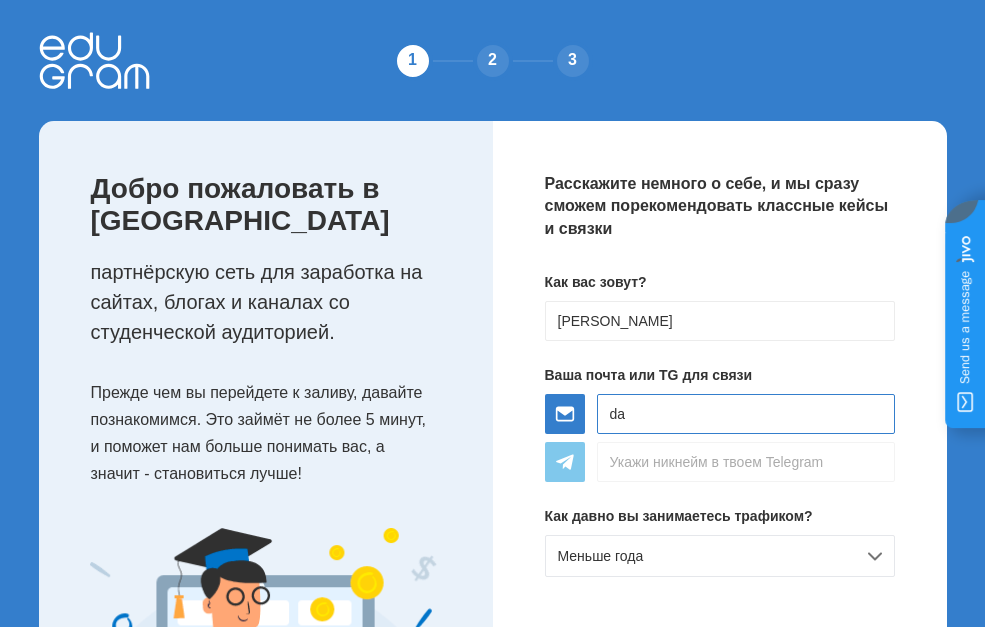 type on "d" 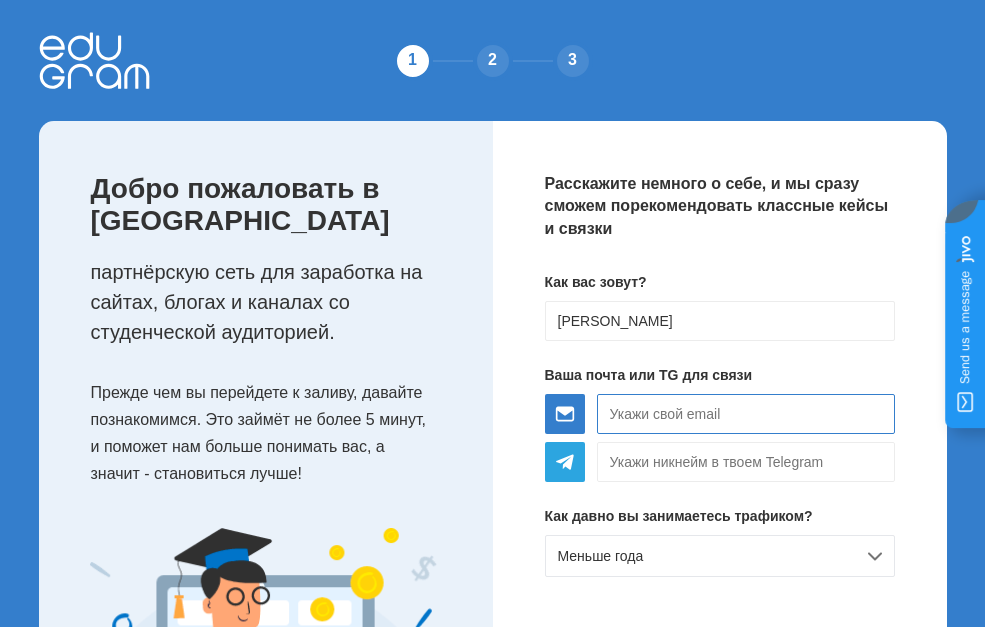 click at bounding box center [746, 414] 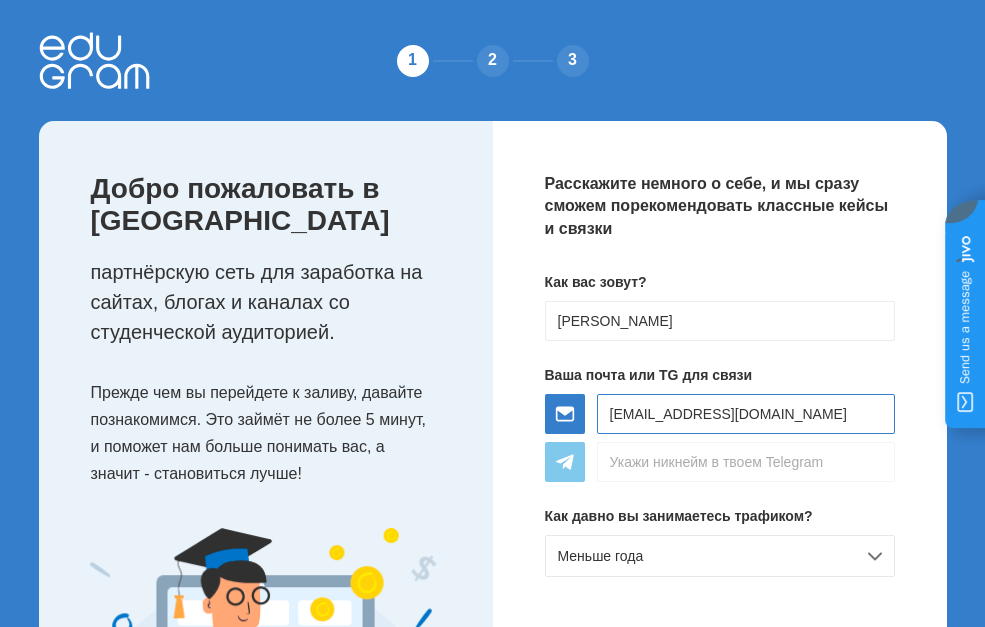 type on "danava936663@gmail.com" 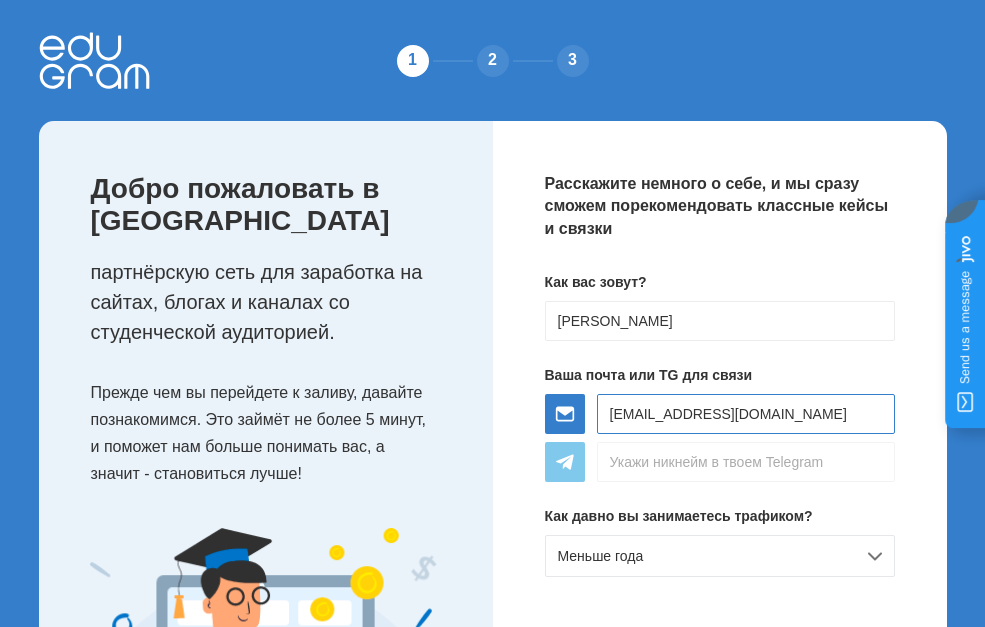 drag, startPoint x: 792, startPoint y: 413, endPoint x: 473, endPoint y: 377, distance: 321.02493 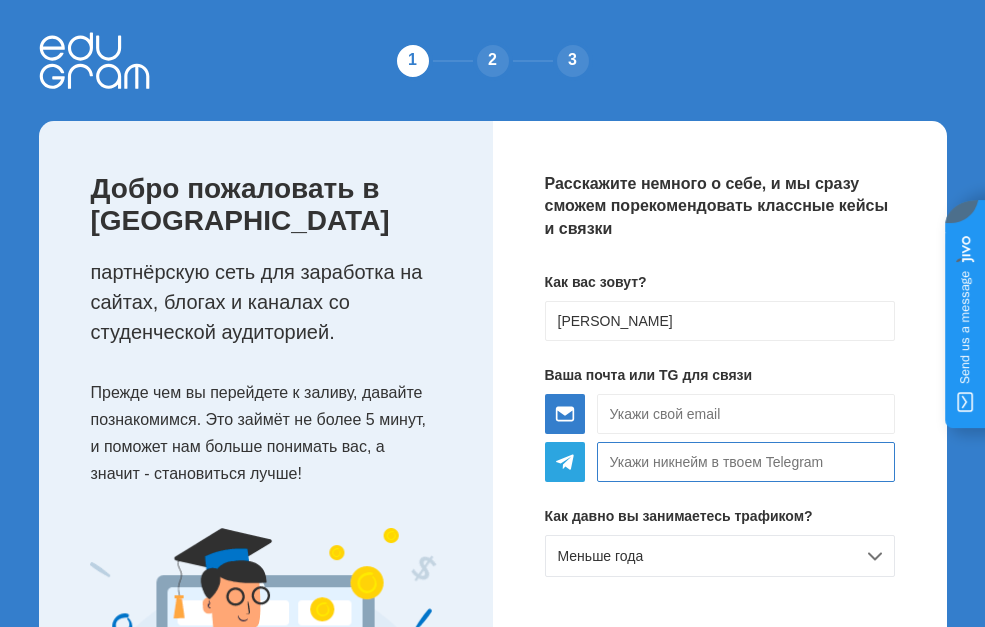 click at bounding box center [746, 462] 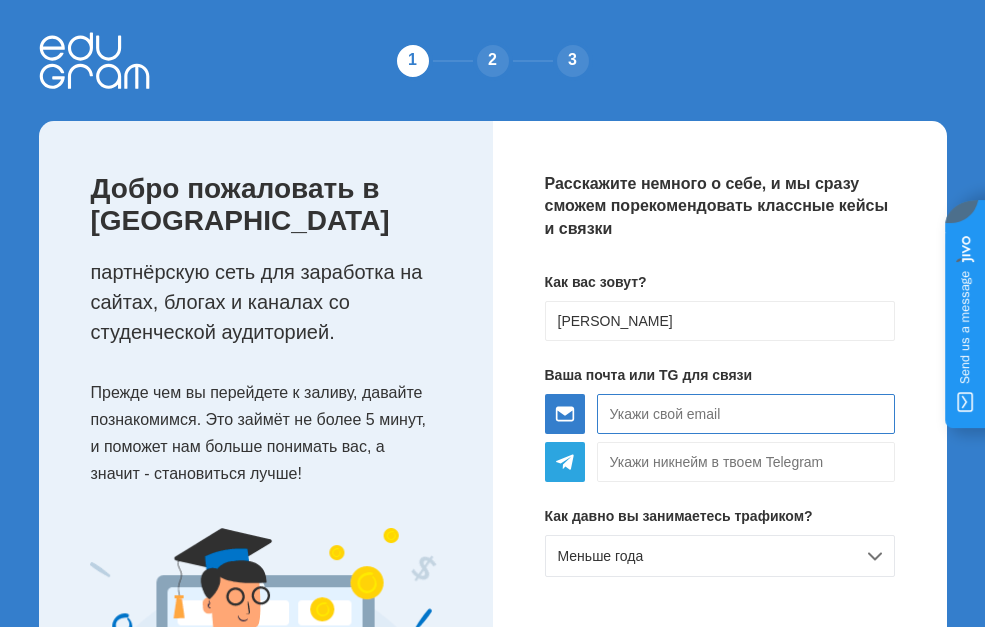 click at bounding box center [746, 414] 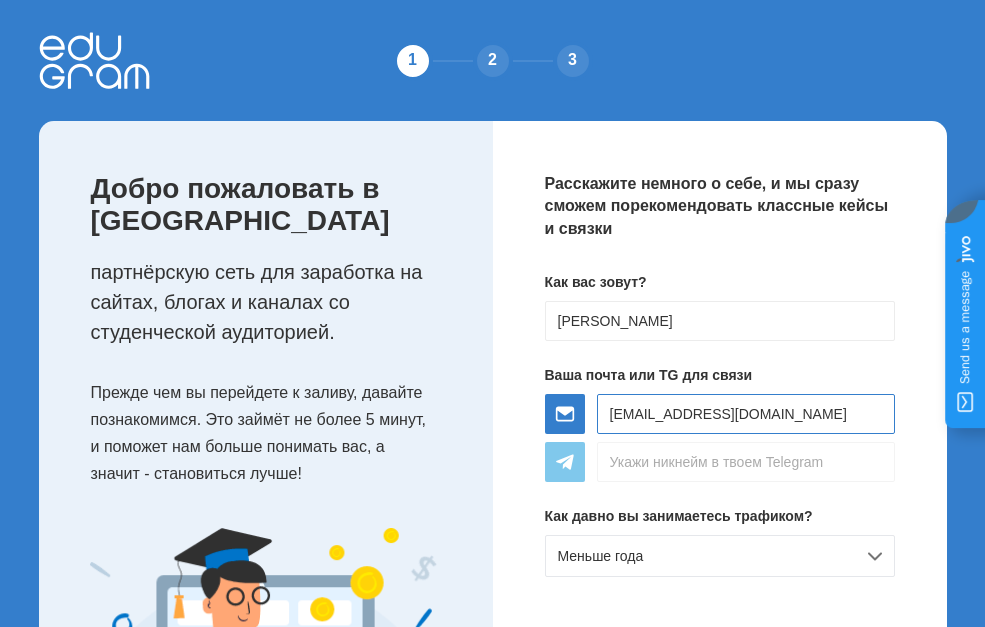 type on "danava936663@gmail.com" 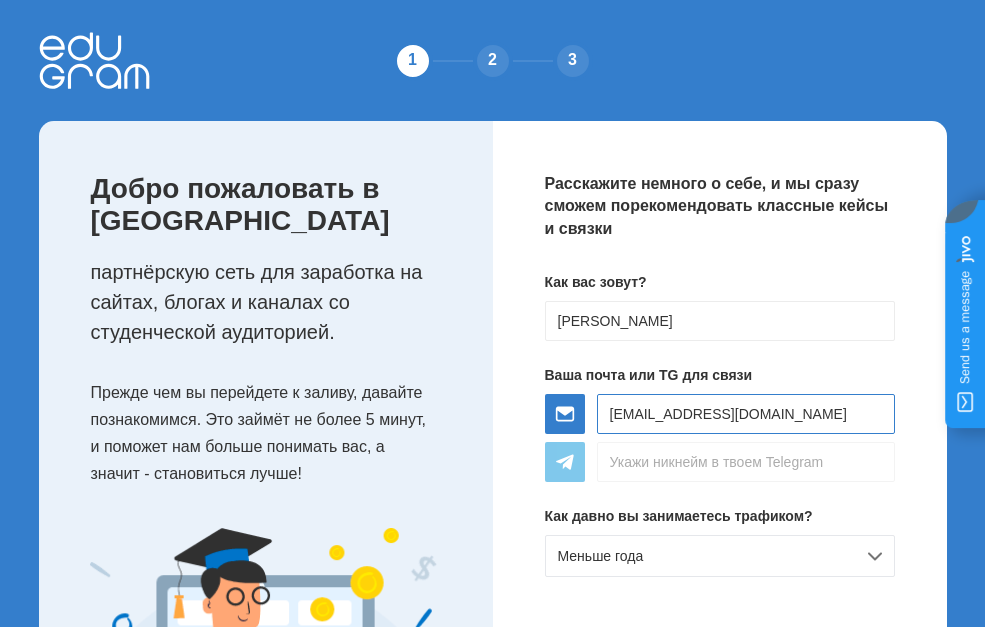 drag, startPoint x: 786, startPoint y: 422, endPoint x: 541, endPoint y: 405, distance: 245.58908 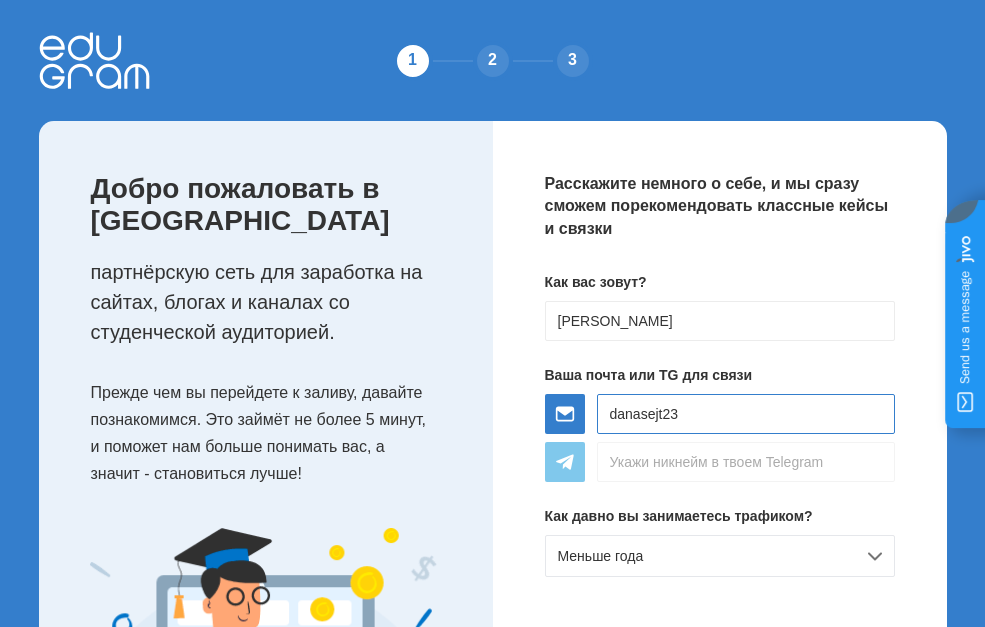 type on "danasejt23@gmail.com" 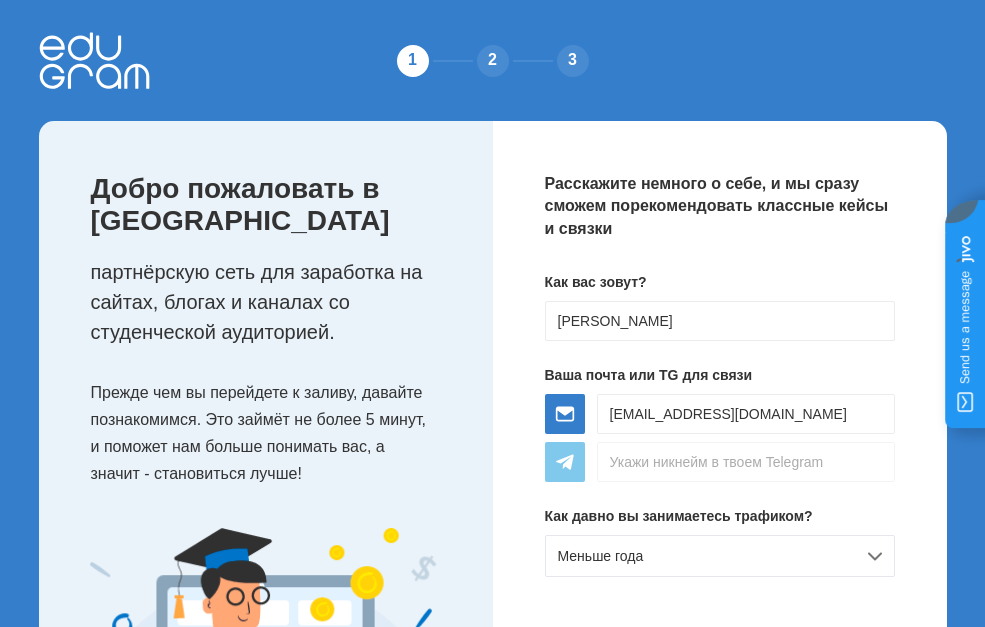 click on "Как вас зовут? Sara Ваша почта или TG для связи danasejt23@gmail.com Как давно вы занимаетесь трафиком? Меньше года" at bounding box center (720, 432) 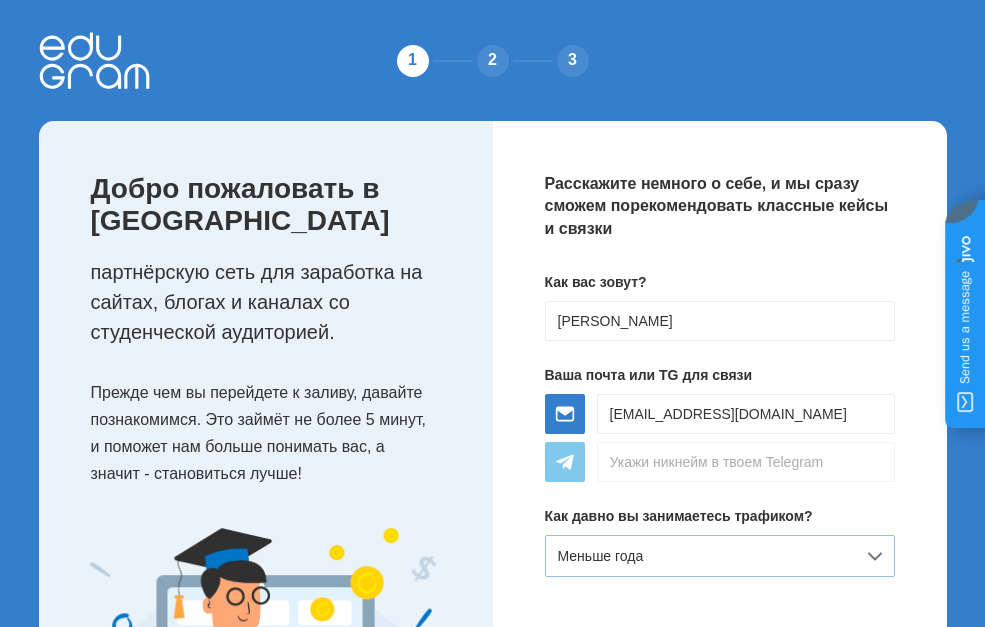 click on "Меньше года" at bounding box center [720, 556] 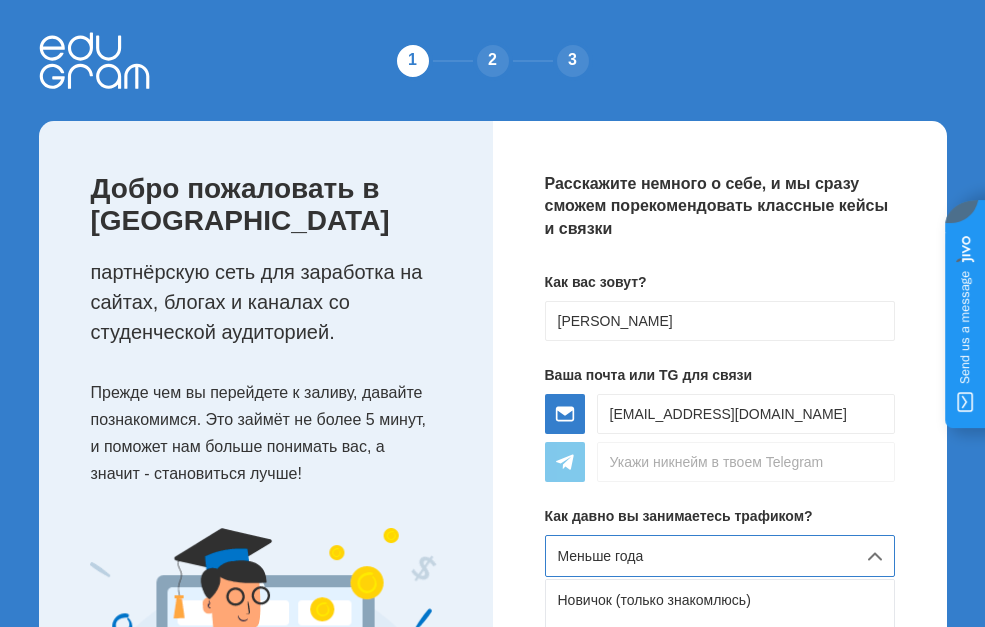 scroll, scrollTop: 192, scrollLeft: 0, axis: vertical 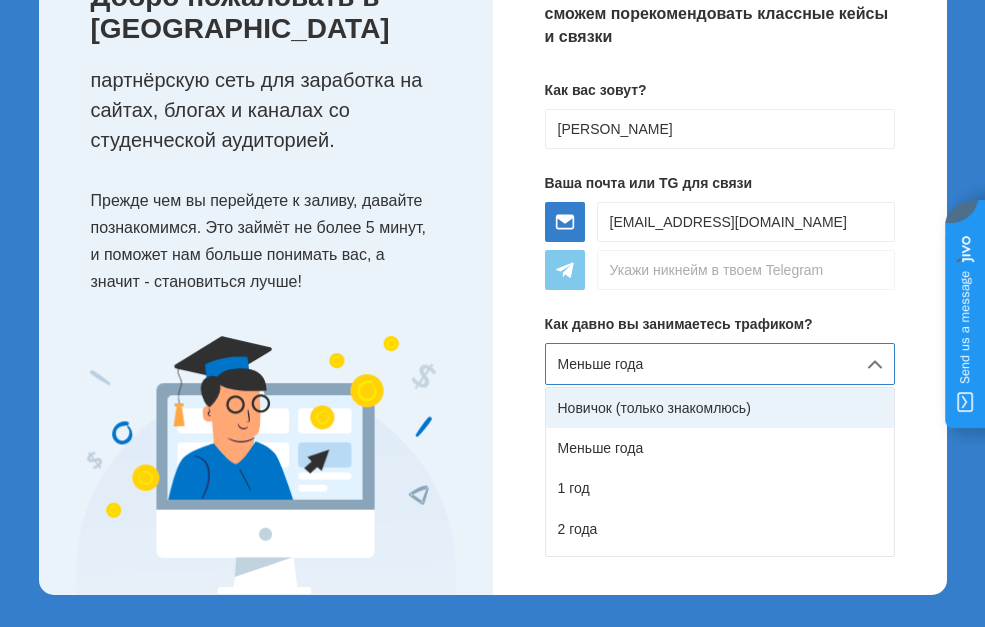 click on "Новичок (только знакомлюсь)" at bounding box center (720, 408) 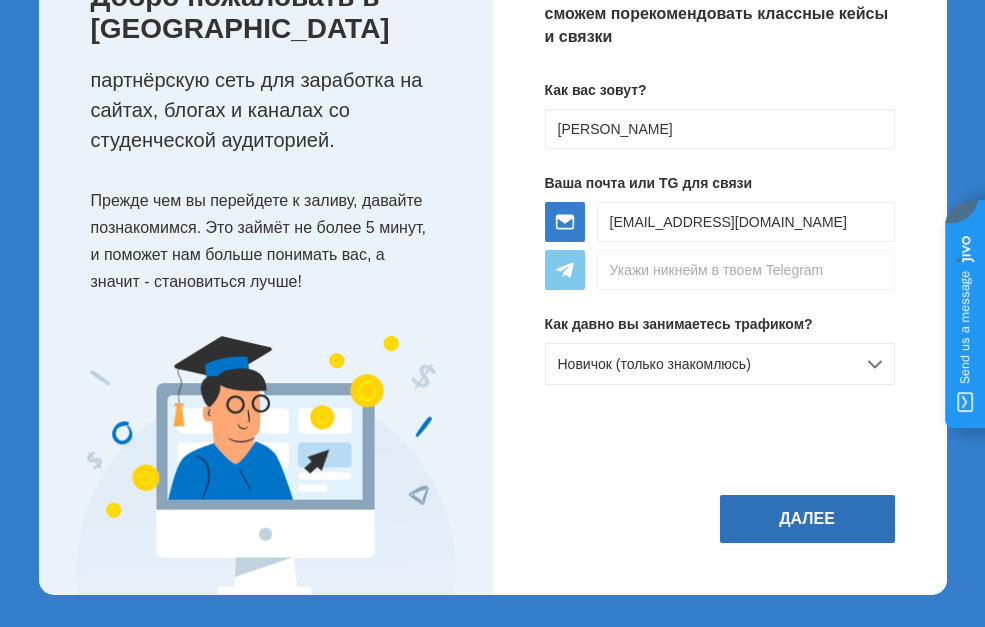 click on "Далее" at bounding box center [807, 519] 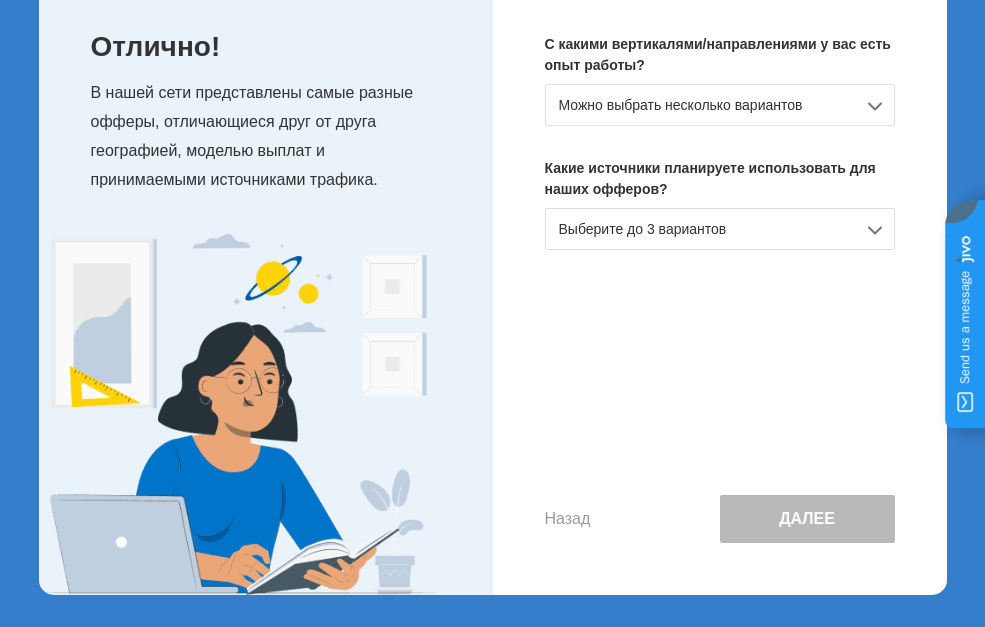 scroll, scrollTop: 0, scrollLeft: 0, axis: both 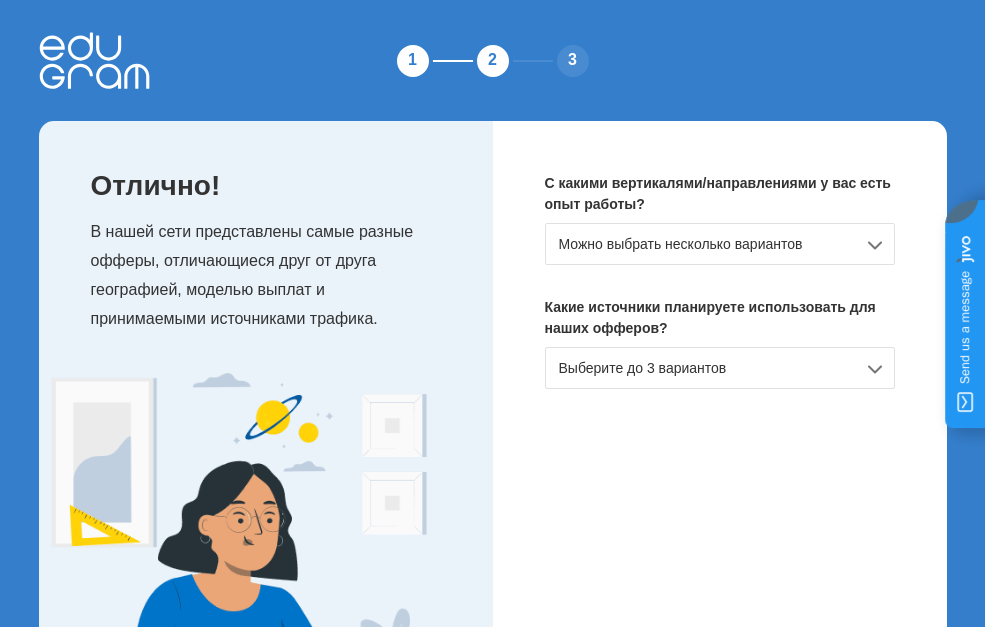 click on "Можно выбрать несколько вариантов" at bounding box center [720, 244] 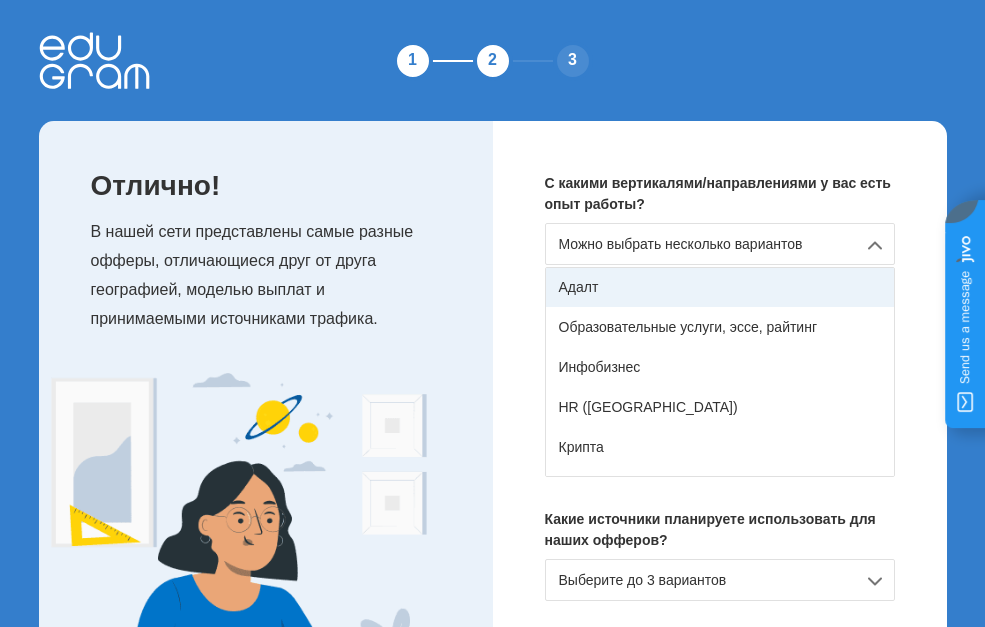 scroll, scrollTop: 153, scrollLeft: 0, axis: vertical 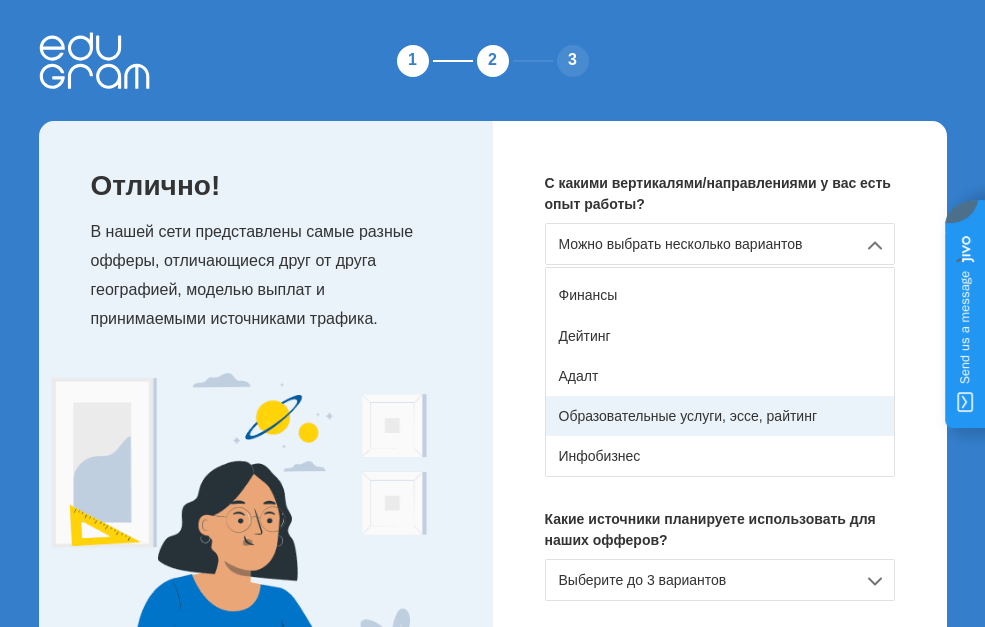 click on "Образовательные услуги, эссе, райтинг" at bounding box center [720, 416] 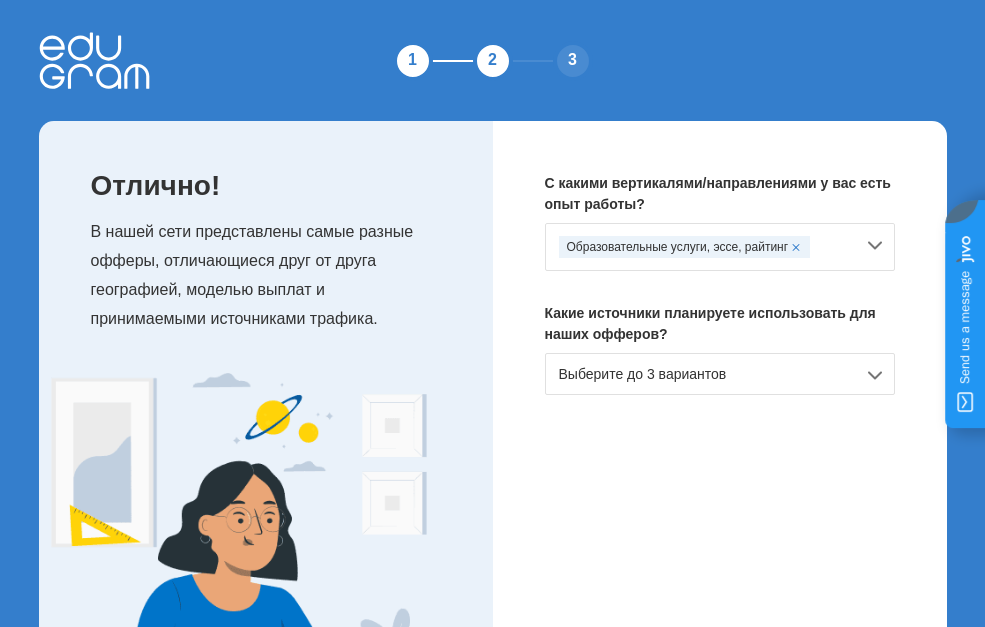 click on "Выберите до 3 вариантов" at bounding box center (720, 374) 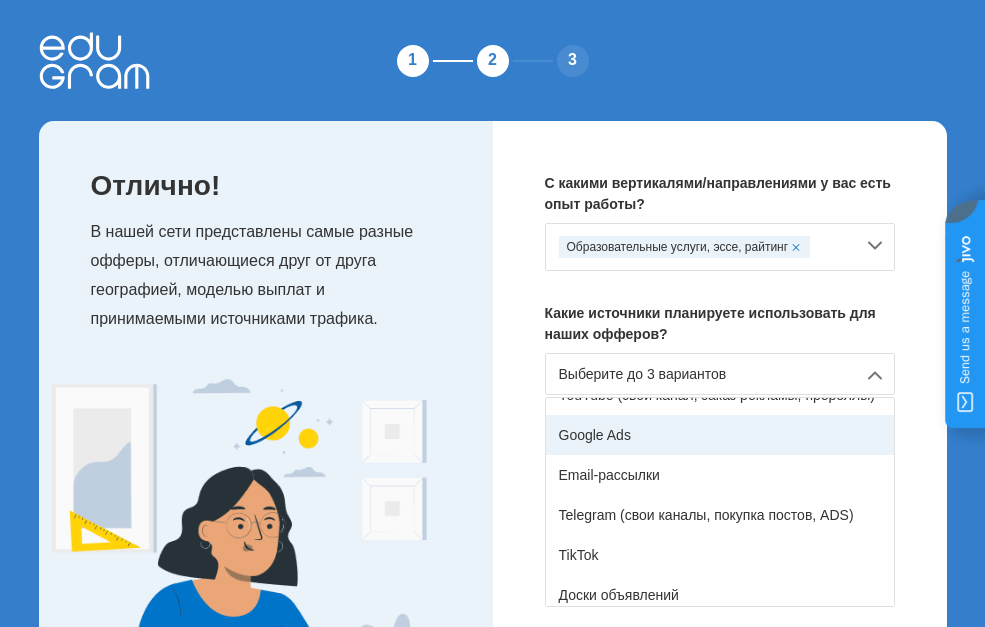 scroll, scrollTop: 100, scrollLeft: 0, axis: vertical 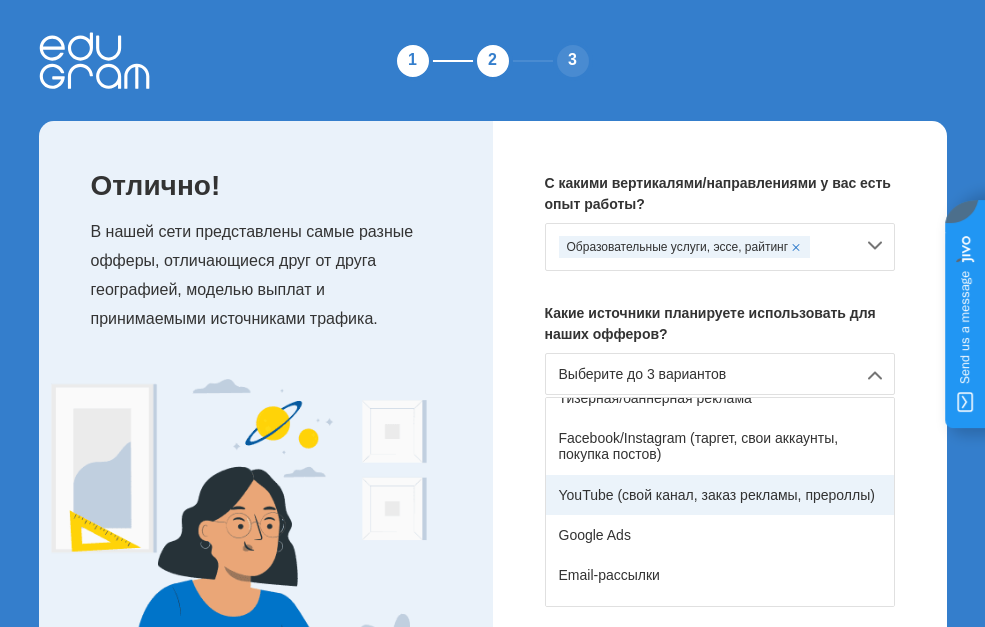 click on "YouTube (свой канал, заказ рекламы, прероллы)" at bounding box center (720, 495) 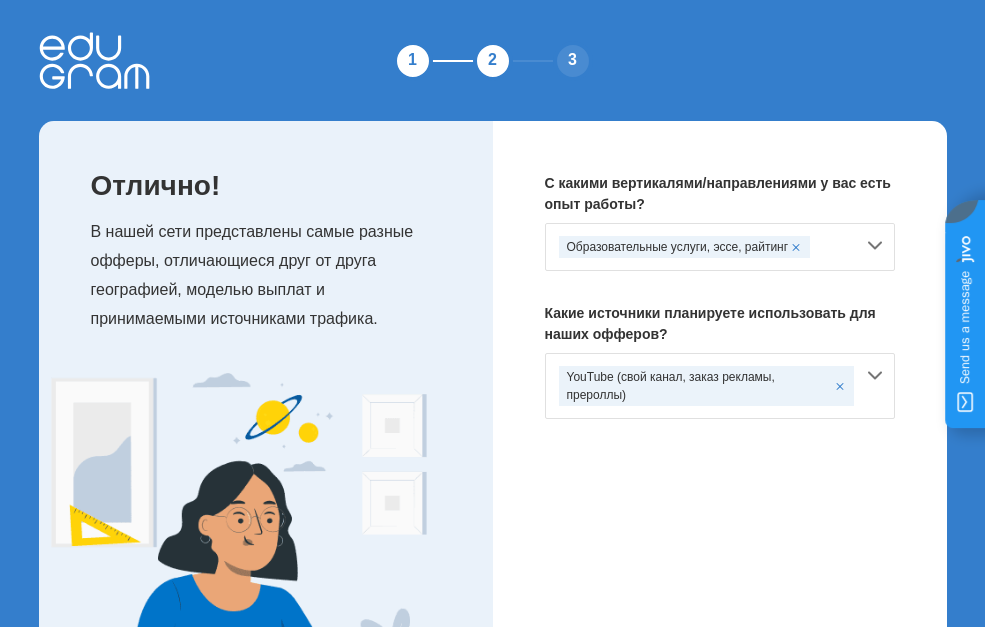 click on "Назад Далее" at bounding box center (720, 566) 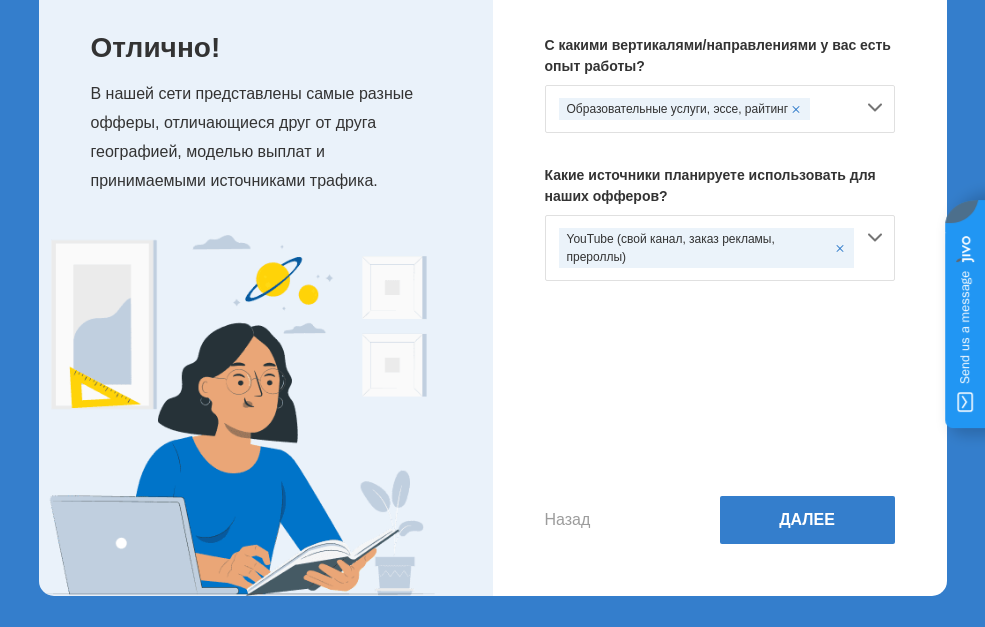 scroll, scrollTop: 139, scrollLeft: 0, axis: vertical 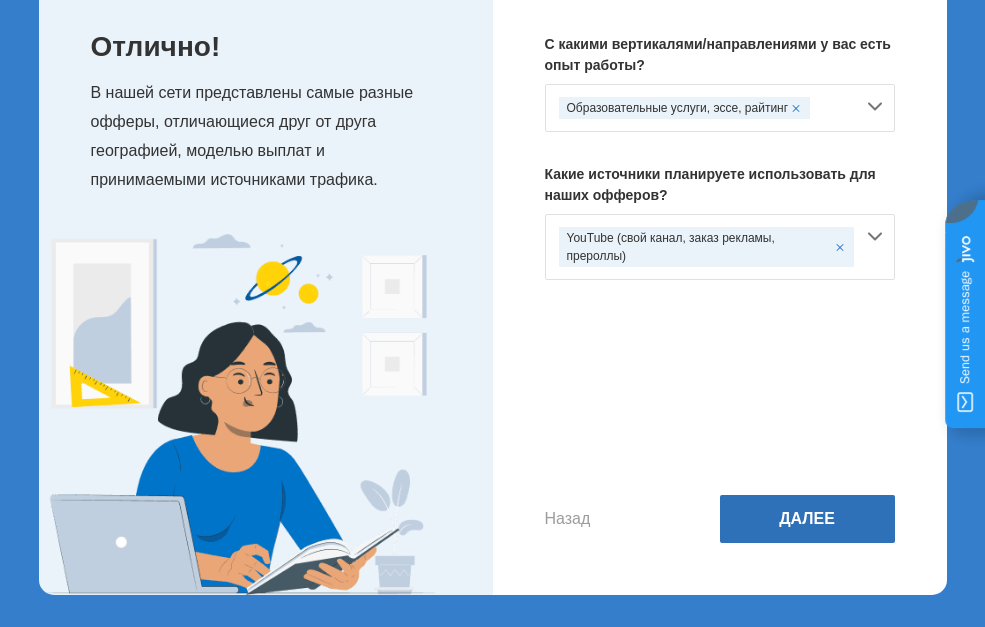 click on "Далее" at bounding box center (807, 519) 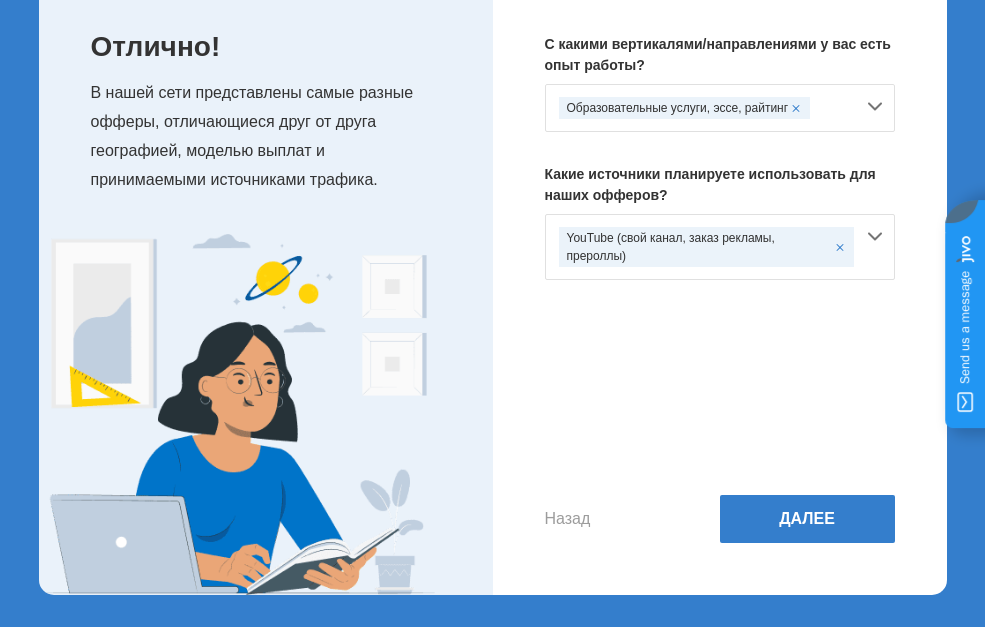 scroll, scrollTop: 62, scrollLeft: 0, axis: vertical 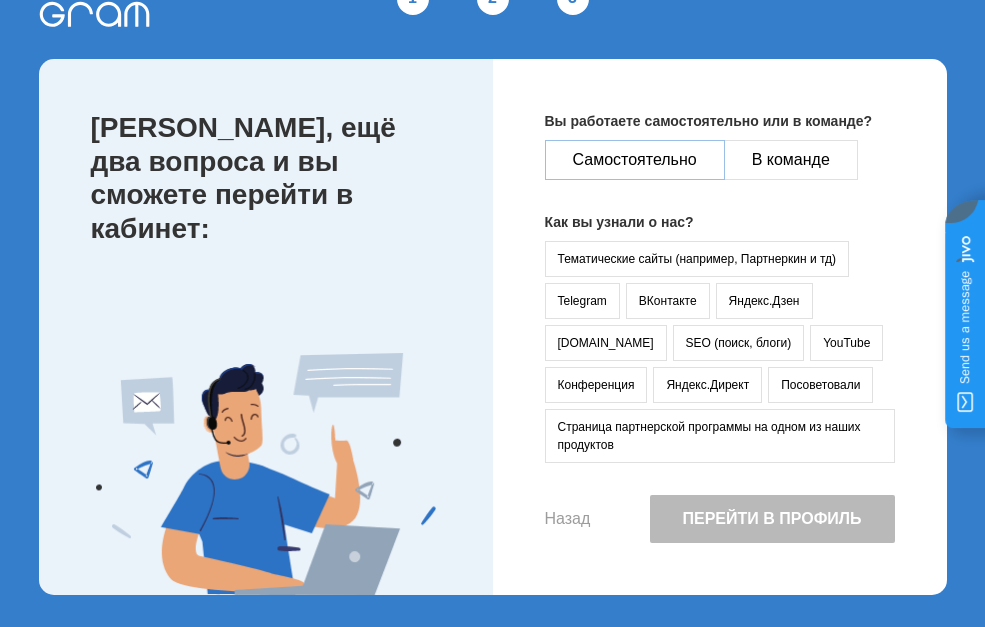click on "Самостоятельно" at bounding box center [635, 160] 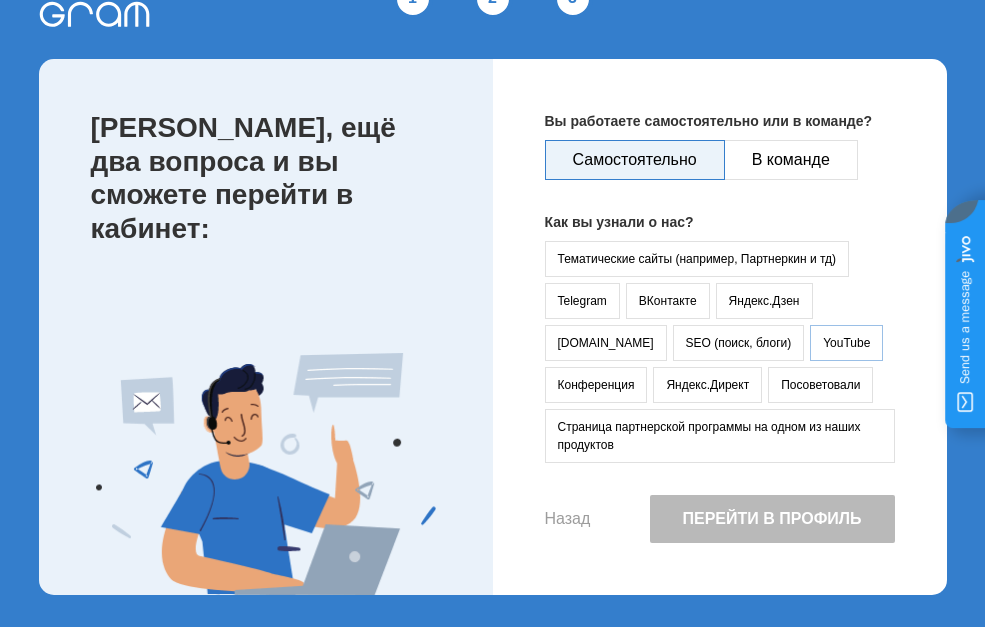 click on "YouTube" at bounding box center [846, 343] 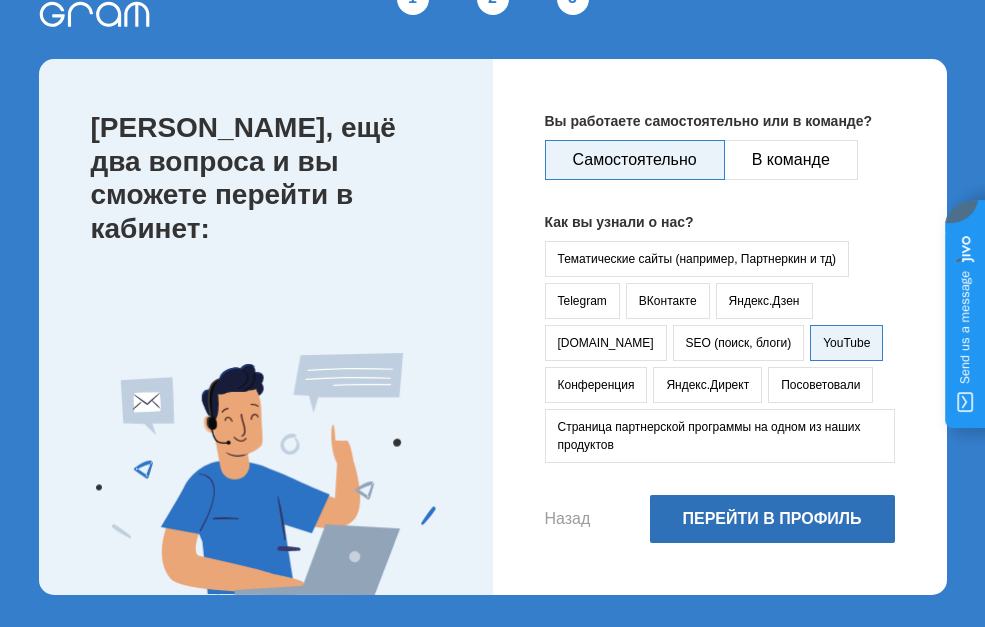 click on "Перейти в профиль" at bounding box center [772, 519] 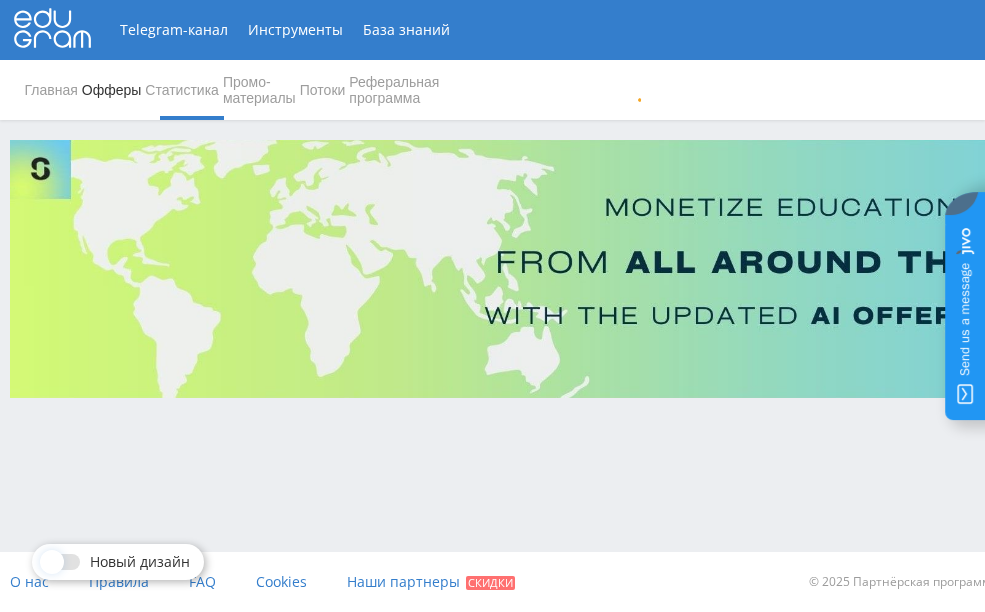 scroll, scrollTop: 0, scrollLeft: 0, axis: both 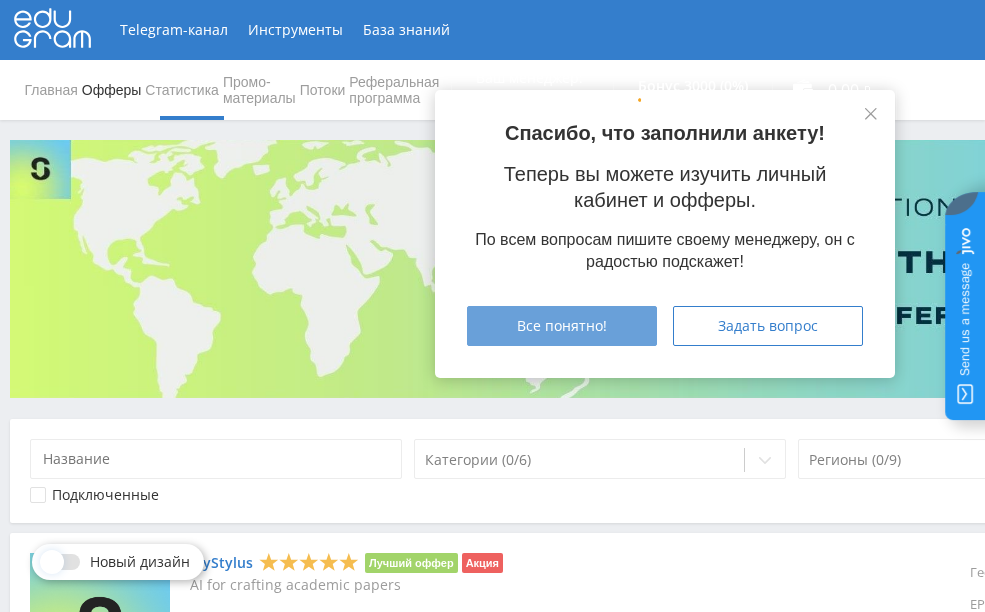 click on "Все понятно!" at bounding box center [562, 326] 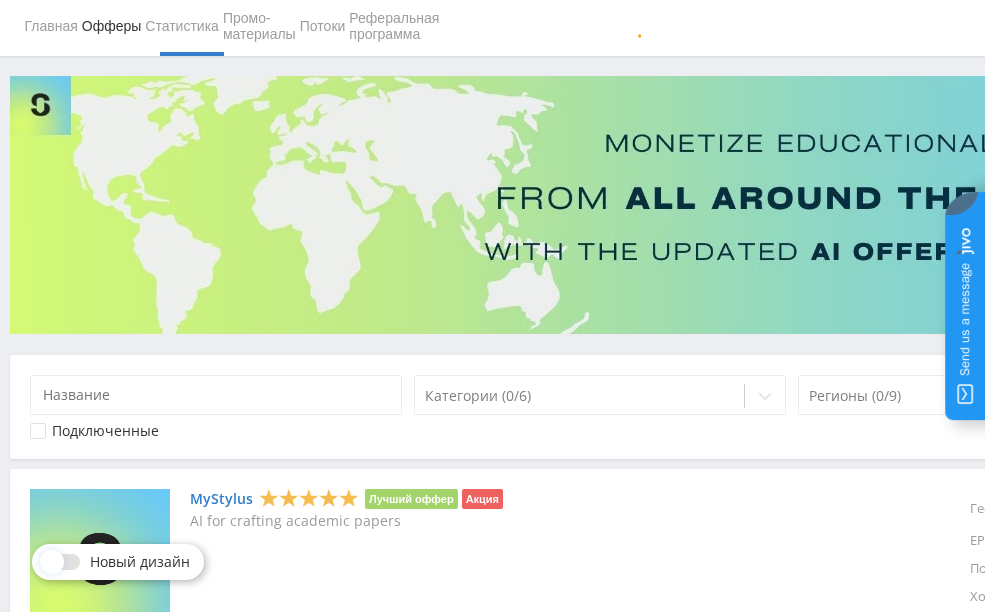 scroll, scrollTop: 100, scrollLeft: 0, axis: vertical 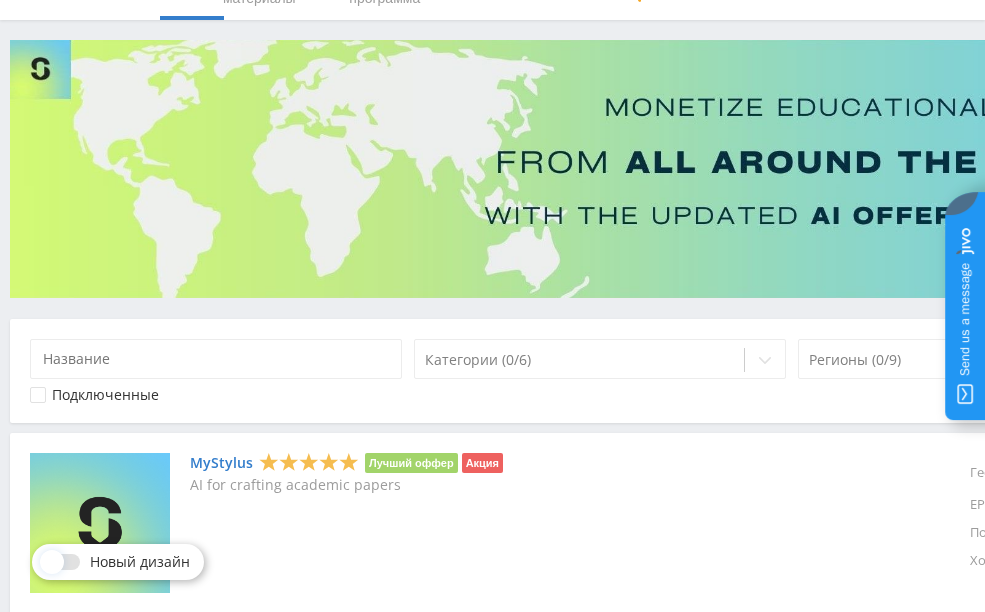 click on "MyStylus" at bounding box center (221, 463) 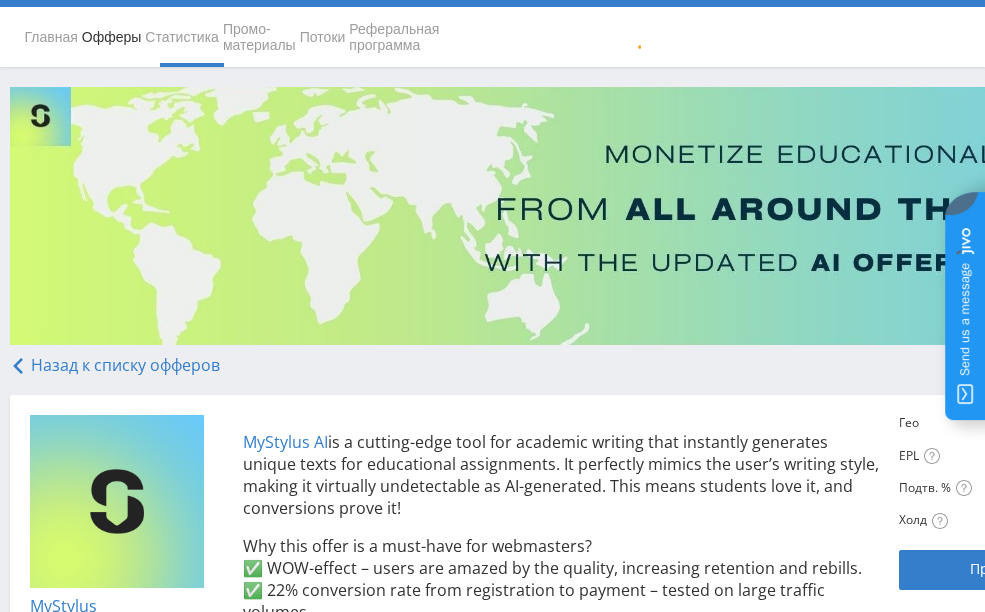 scroll, scrollTop: 100, scrollLeft: 0, axis: vertical 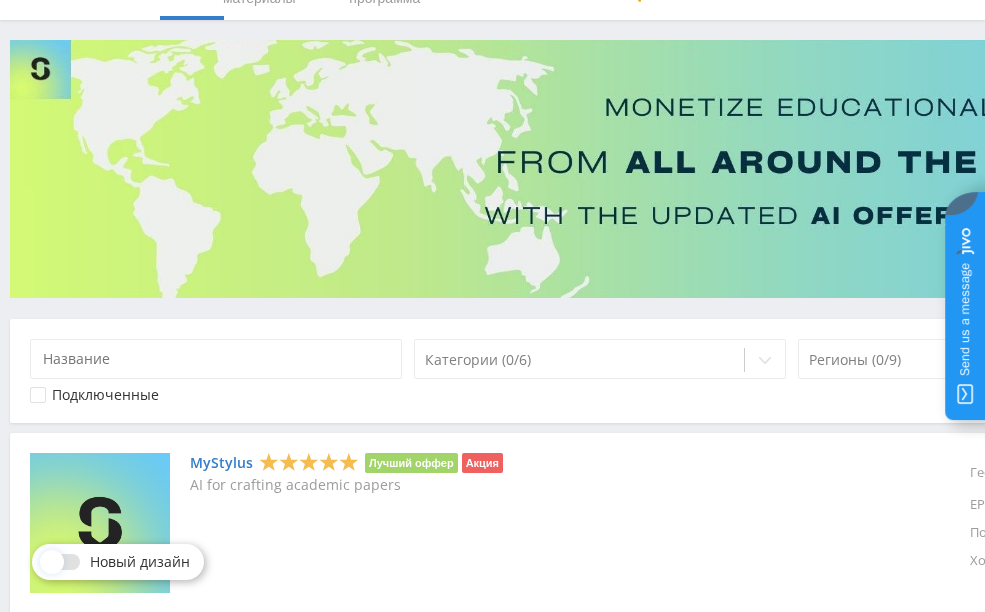 click 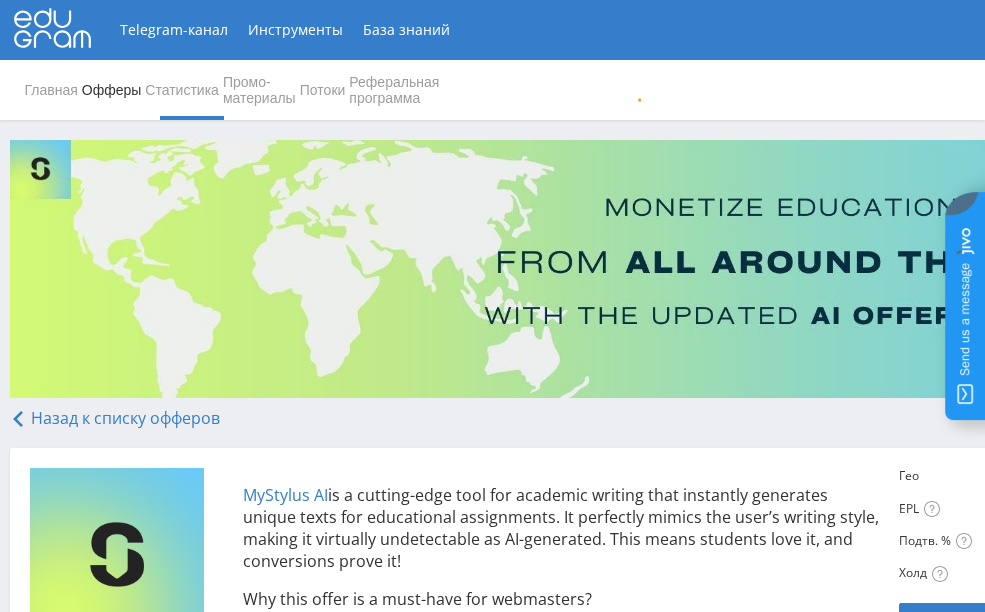scroll, scrollTop: 200, scrollLeft: 0, axis: vertical 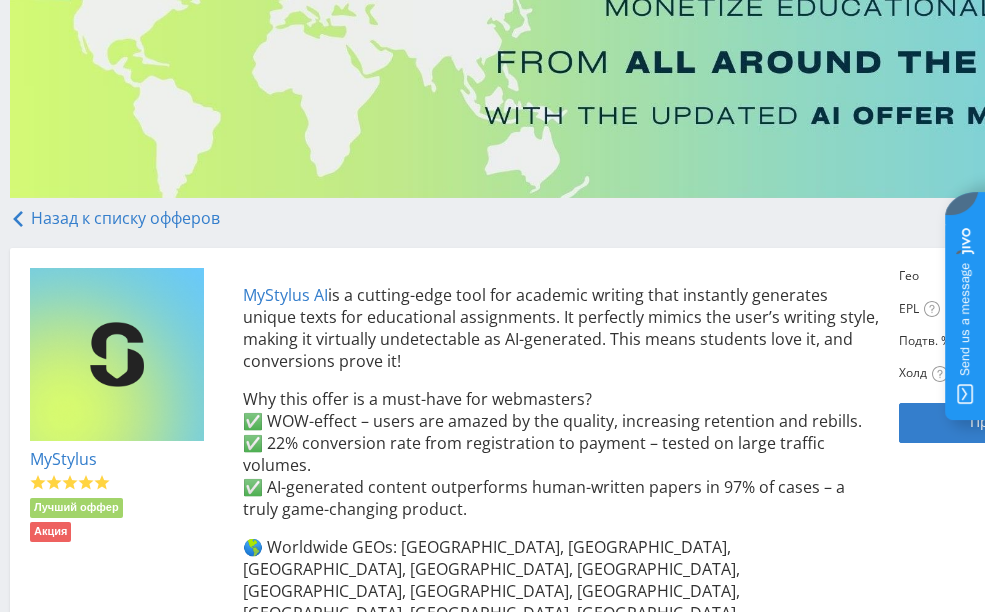 drag, startPoint x: 239, startPoint y: 295, endPoint x: 522, endPoint y: 361, distance: 290.5942 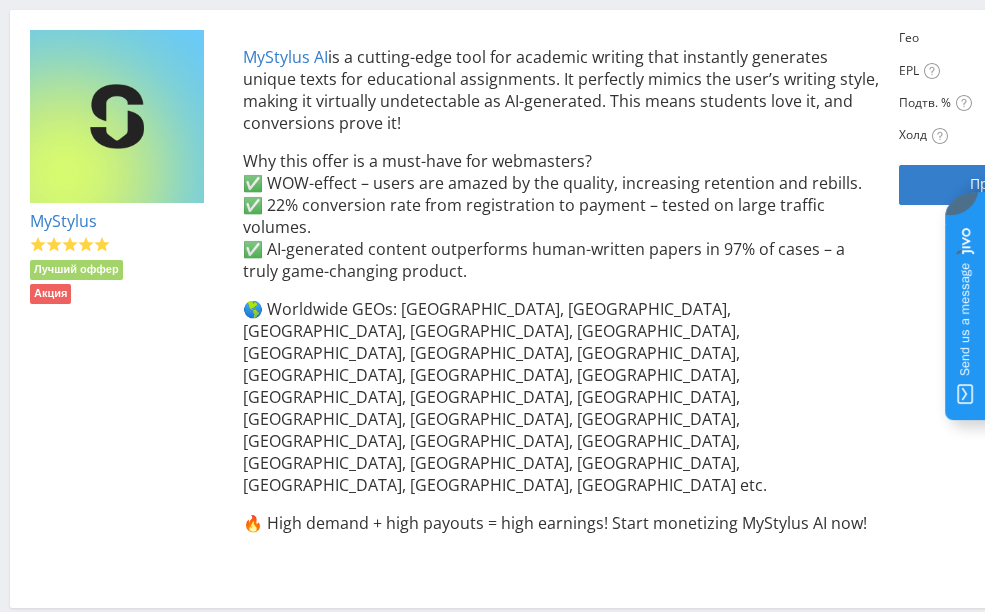 scroll, scrollTop: 580, scrollLeft: 0, axis: vertical 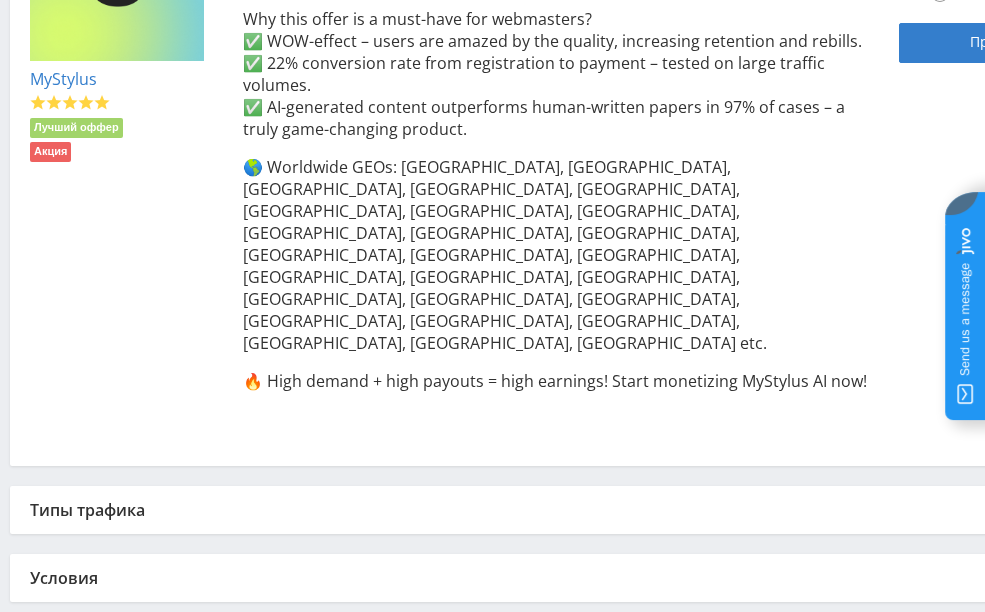 click on "Типы трафика" at bounding box center (600, 510) 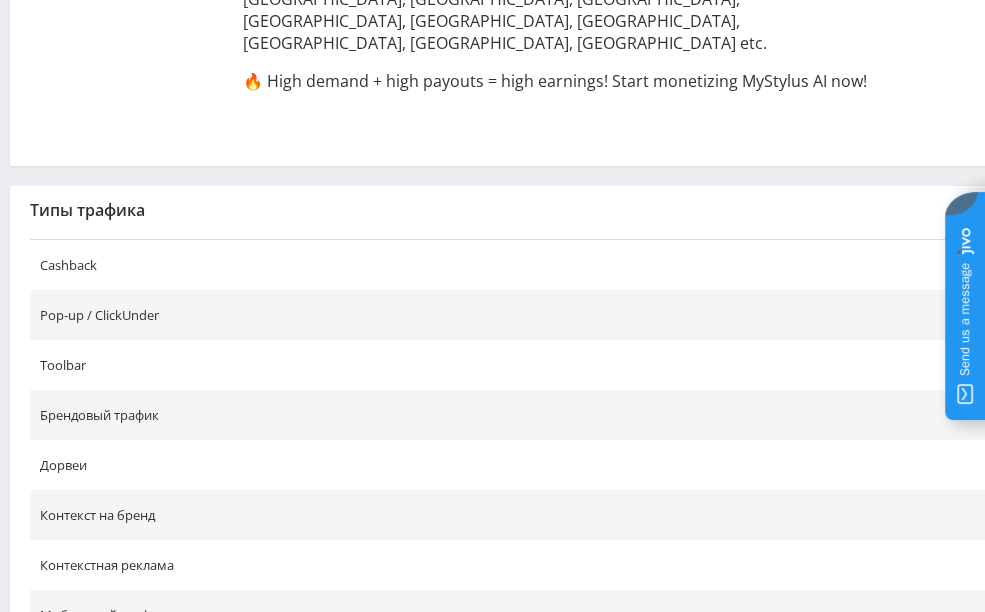 scroll, scrollTop: 1257, scrollLeft: 0, axis: vertical 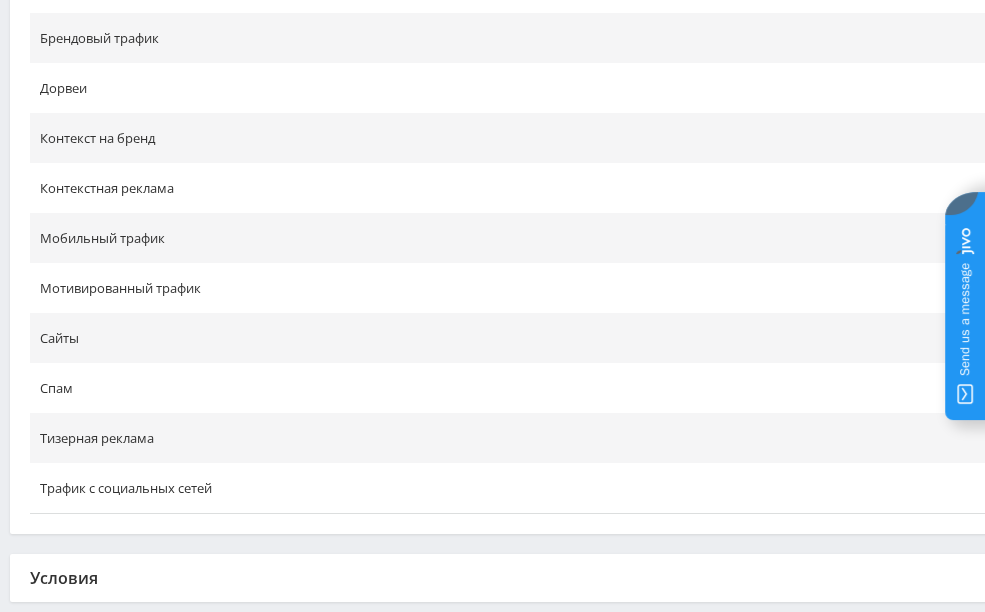 click on "Условия" at bounding box center [600, 578] 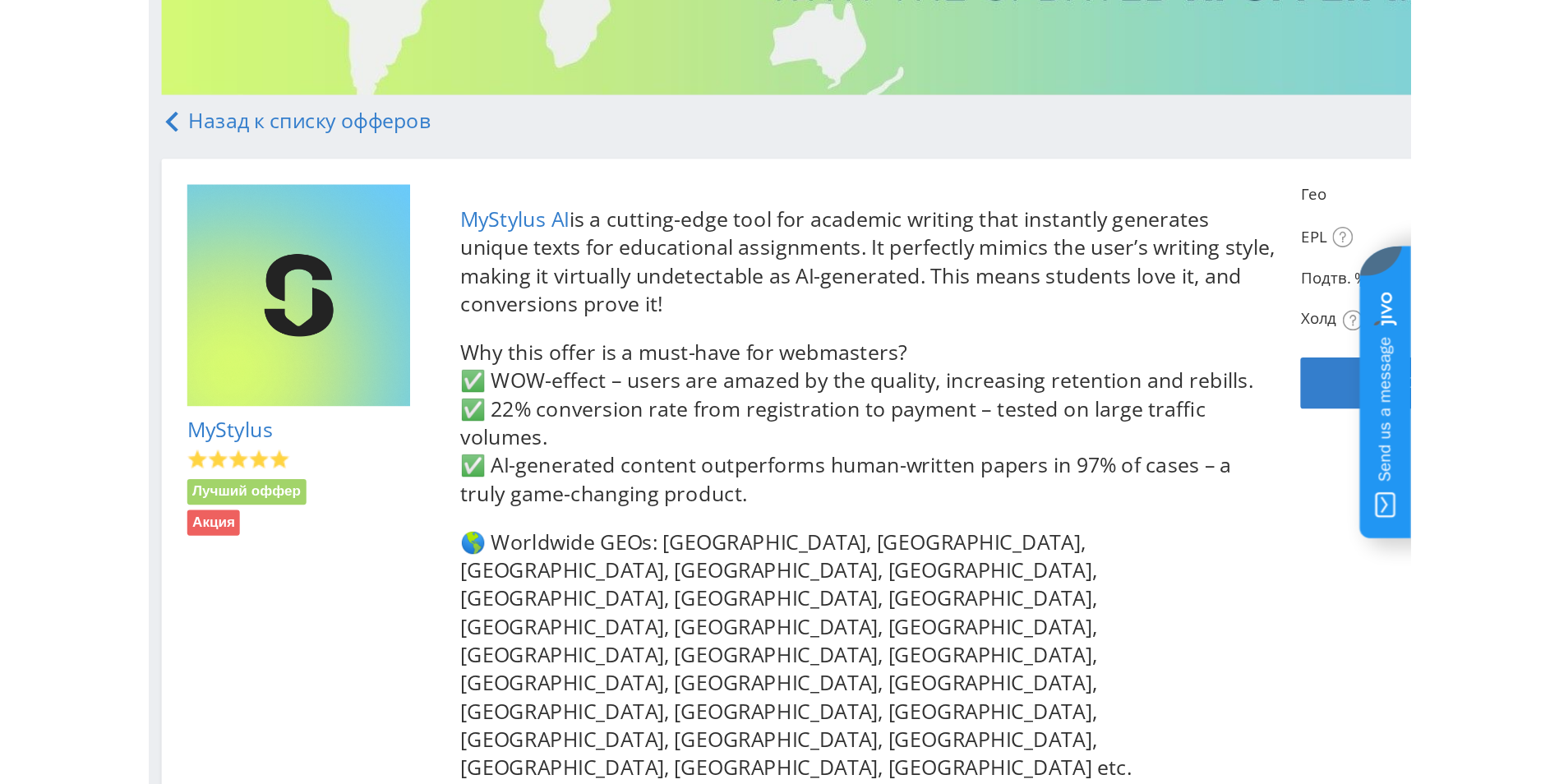 scroll, scrollTop: 265, scrollLeft: 0, axis: vertical 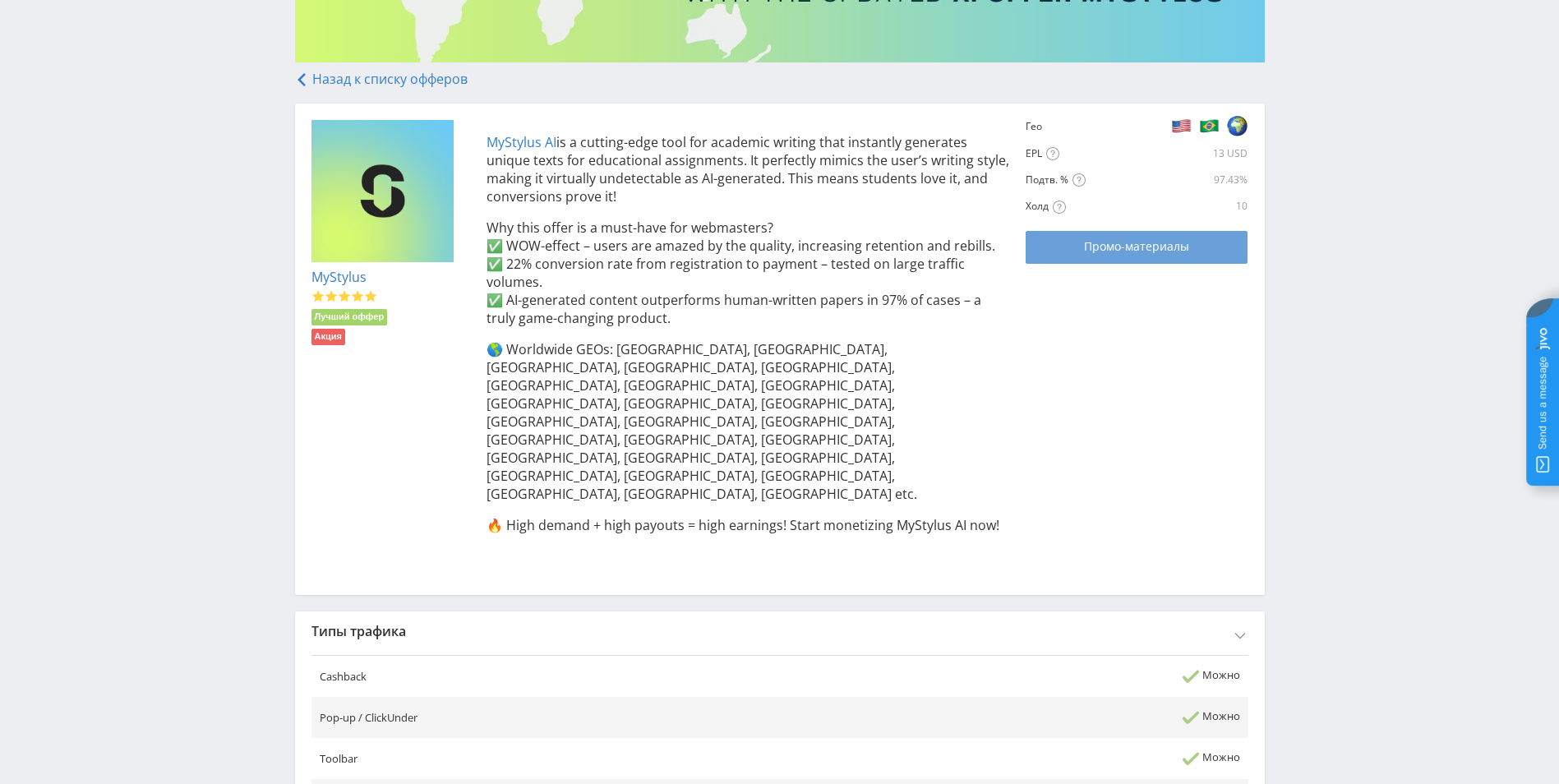 click on "Промо-материалы" at bounding box center [1137, 247] 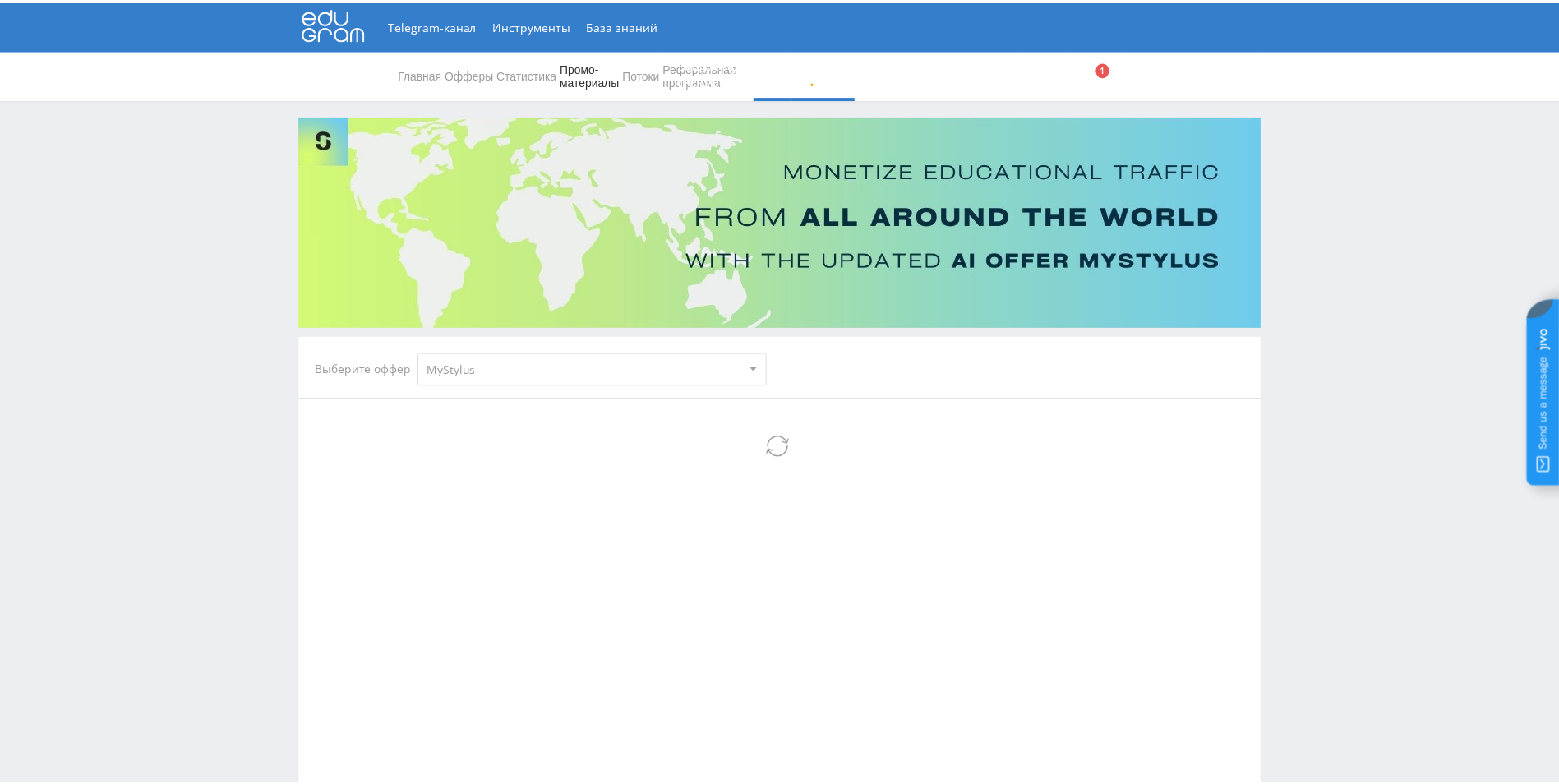 scroll, scrollTop: 0, scrollLeft: 0, axis: both 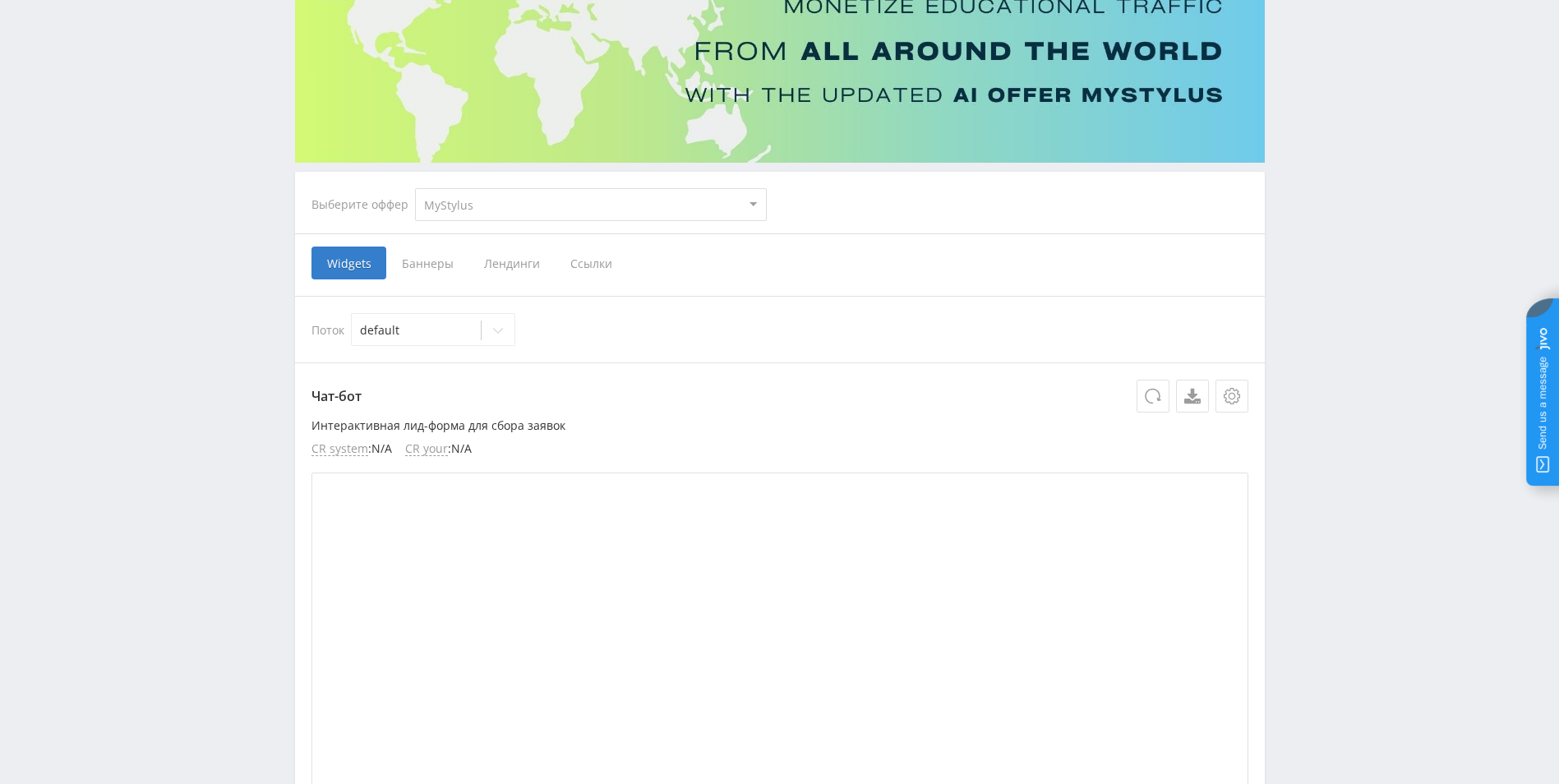 click on "Поток default" at bounding box center [780, 330] 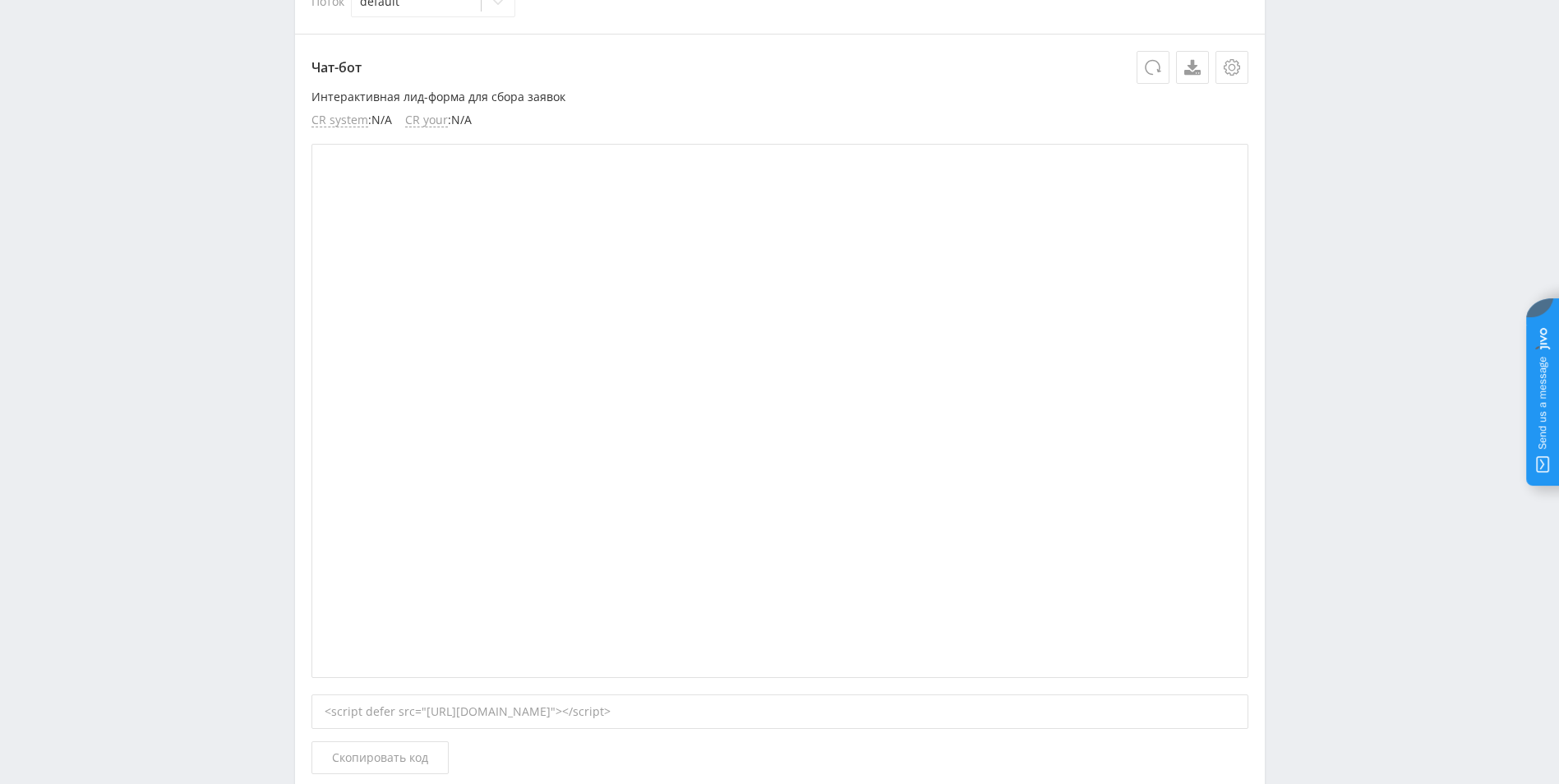 scroll, scrollTop: 0, scrollLeft: 0, axis: both 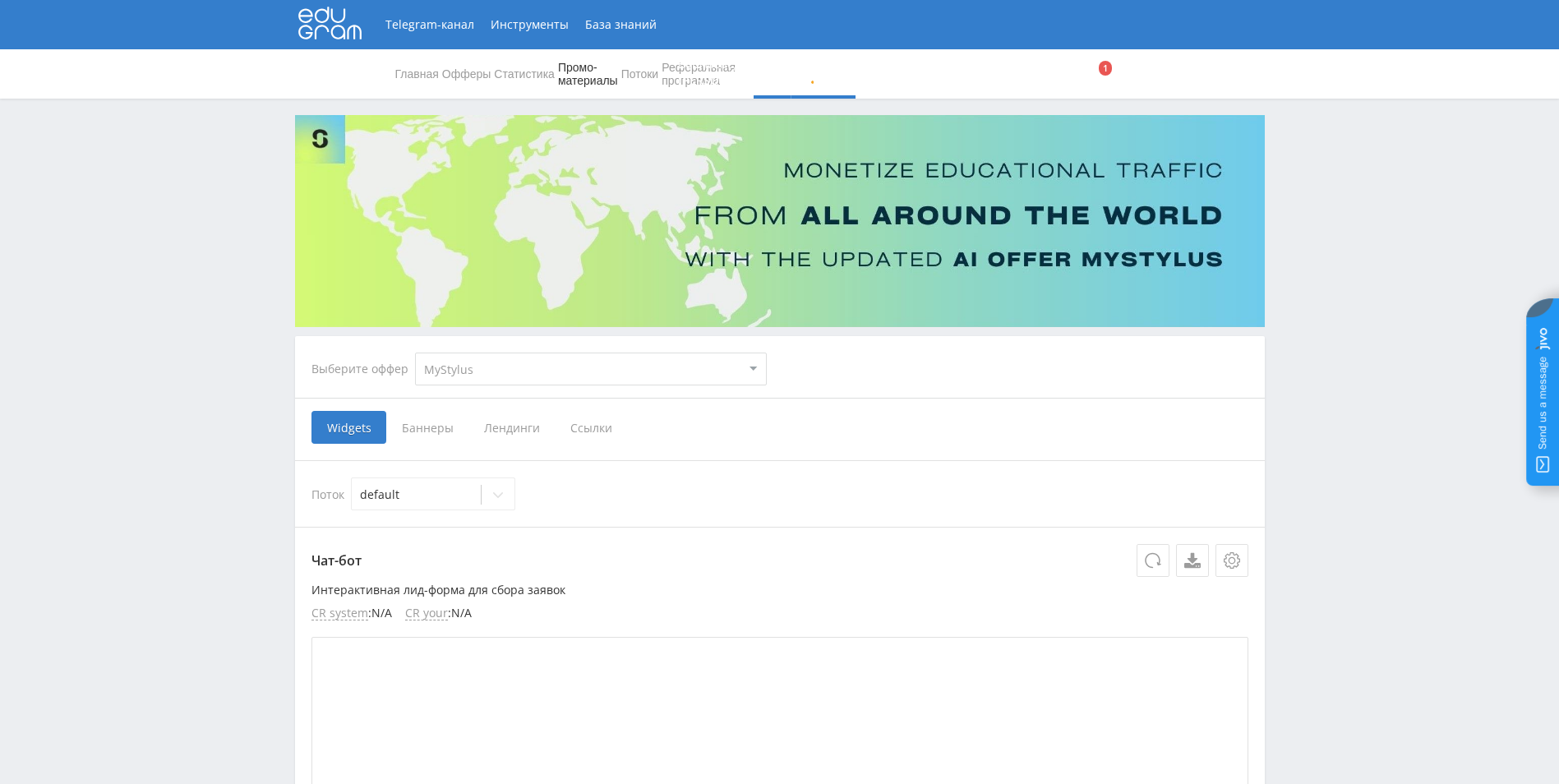 click on "Ссылки" at bounding box center [591, 427] 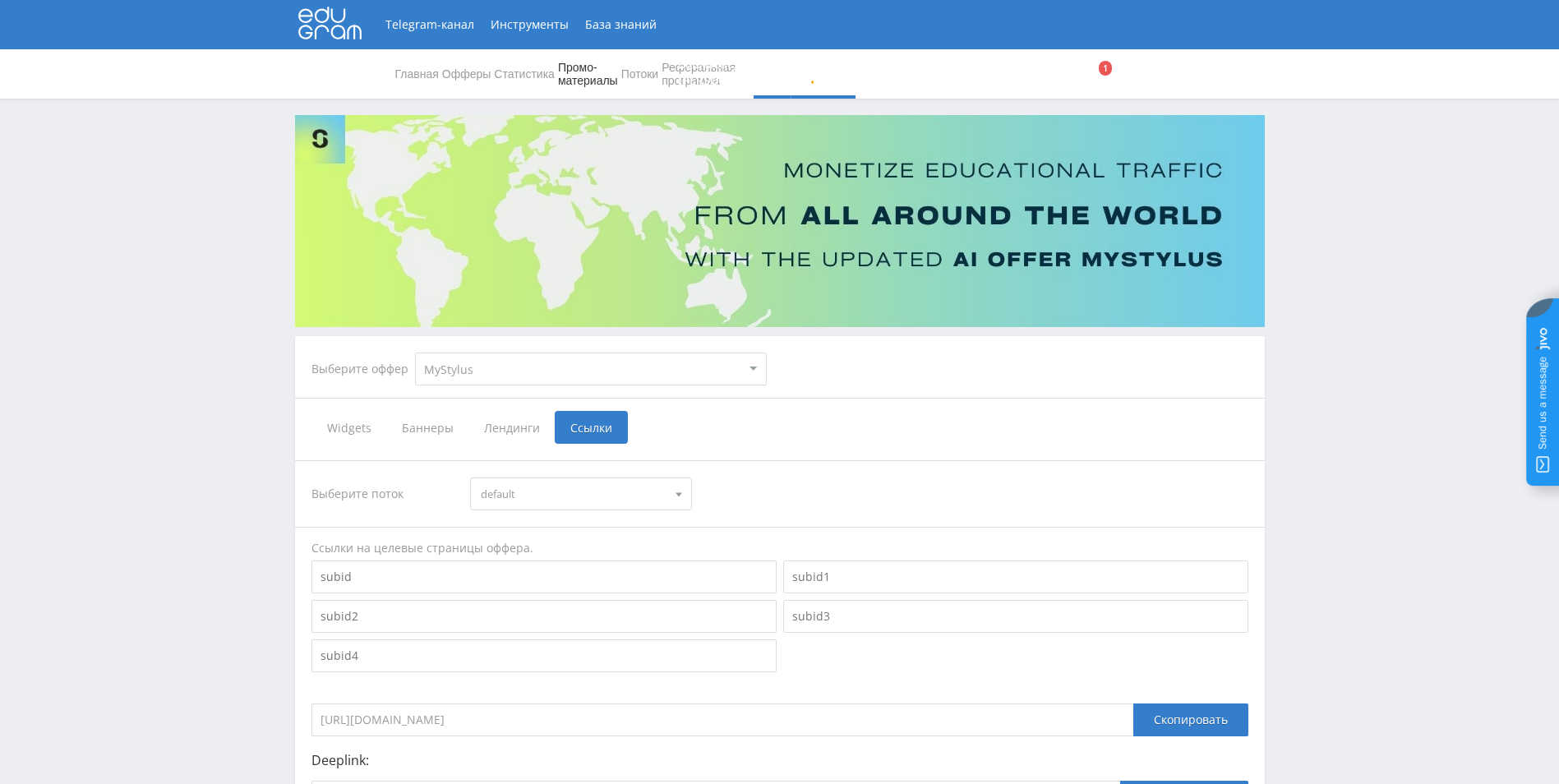 scroll, scrollTop: 204, scrollLeft: 0, axis: vertical 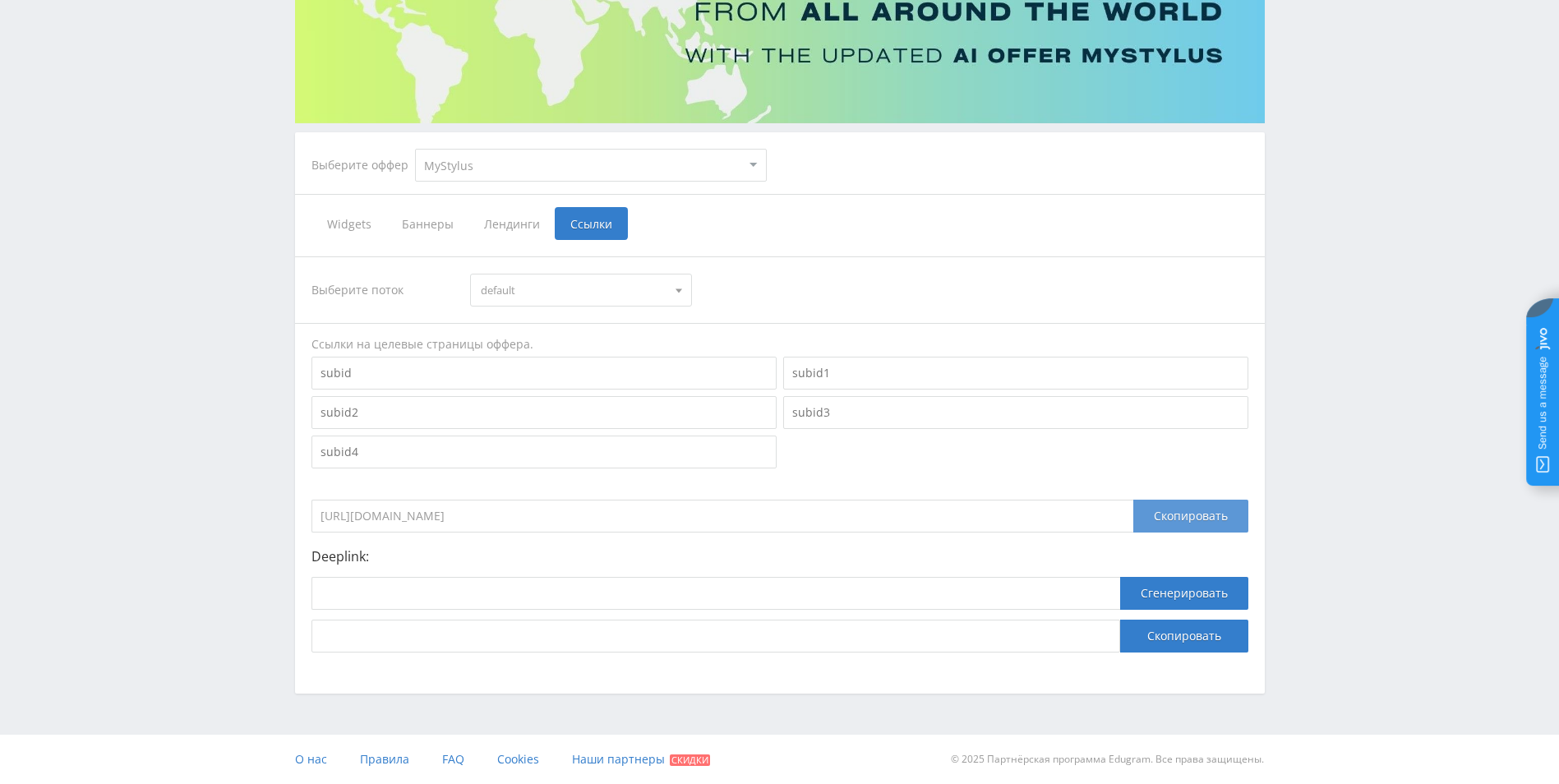 click on "Скопировать" at bounding box center [1191, 516] 